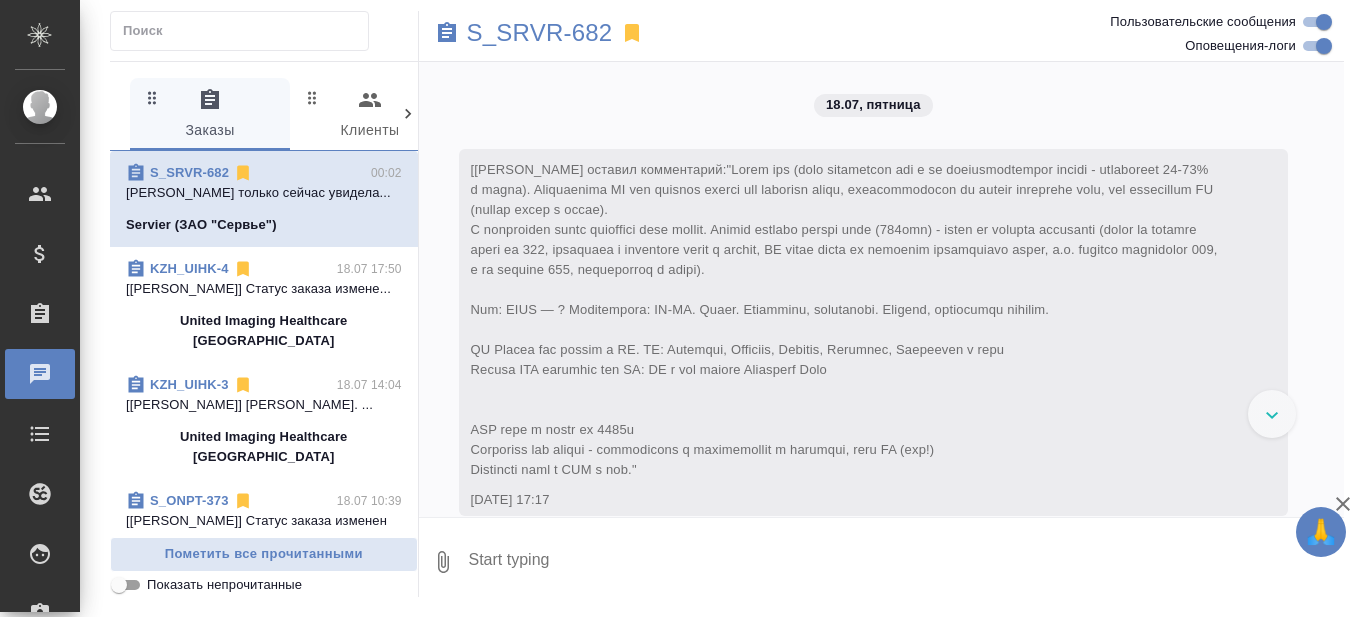 scroll, scrollTop: 0, scrollLeft: 0, axis: both 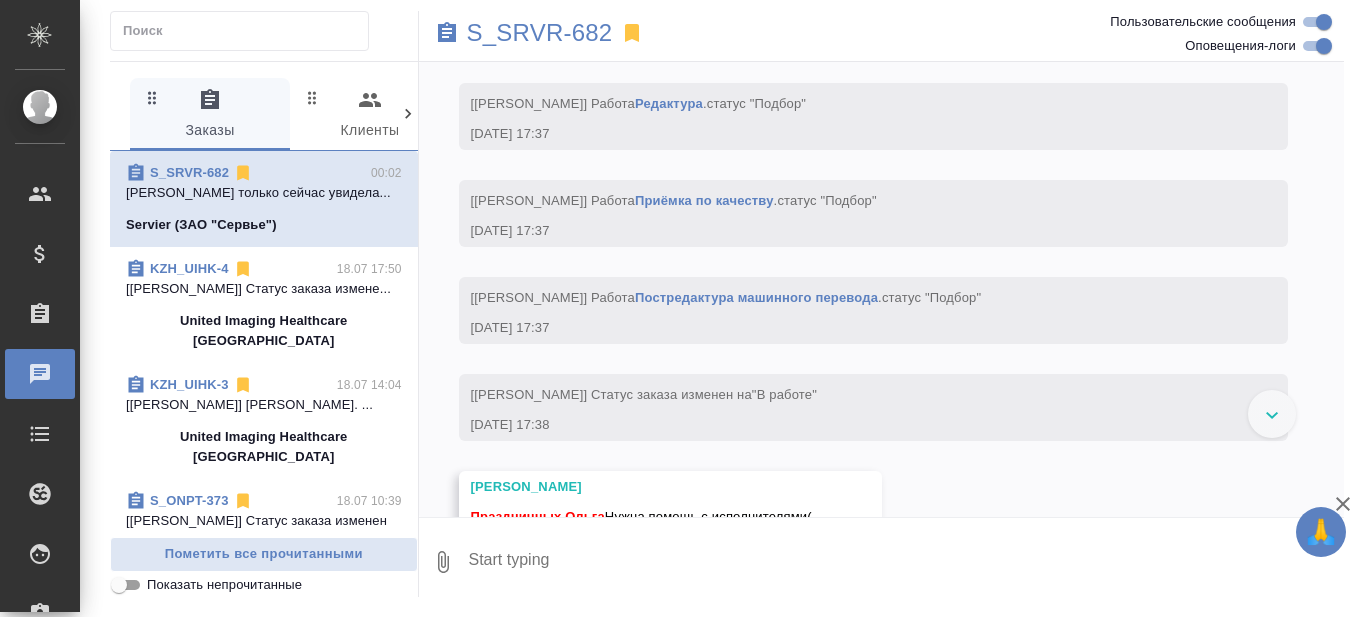 click at bounding box center [1272, 414] 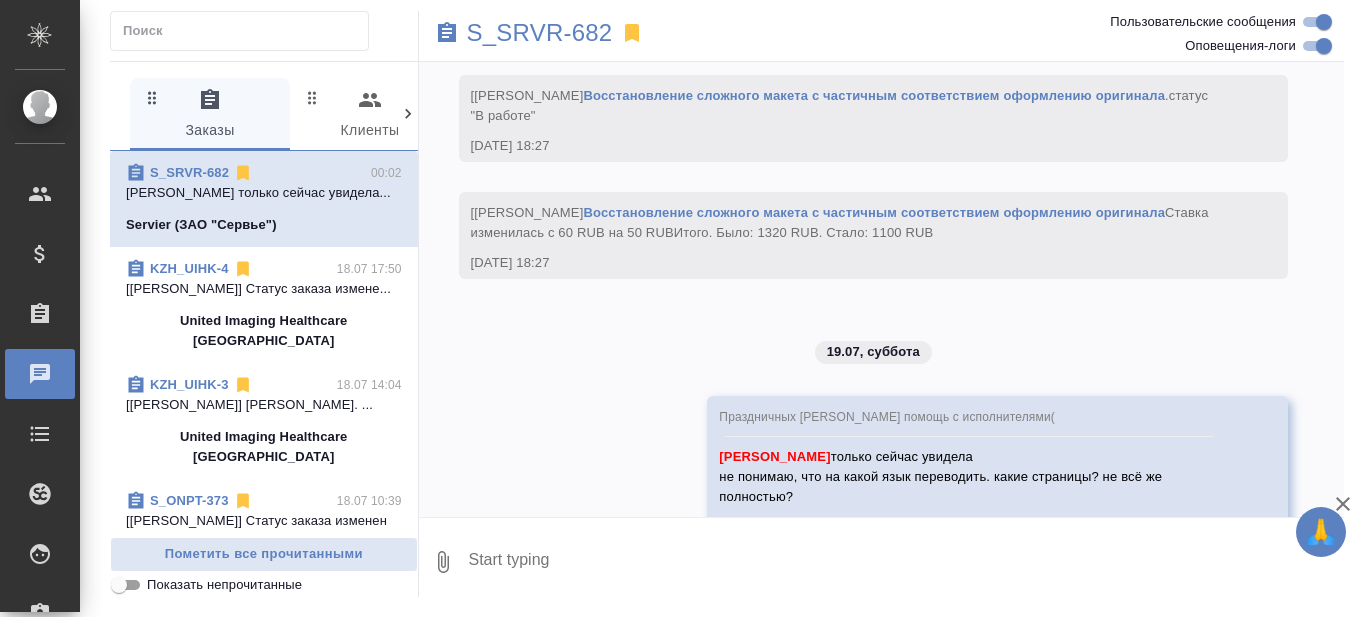 scroll, scrollTop: 6522, scrollLeft: 0, axis: vertical 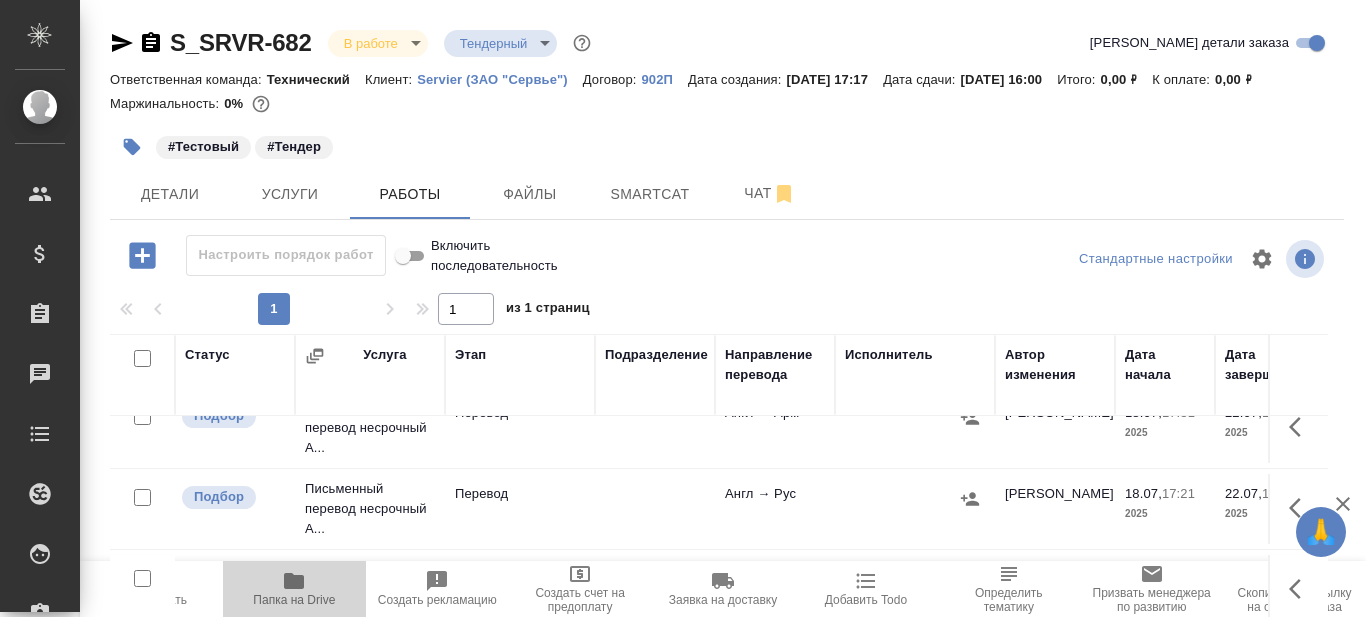 click 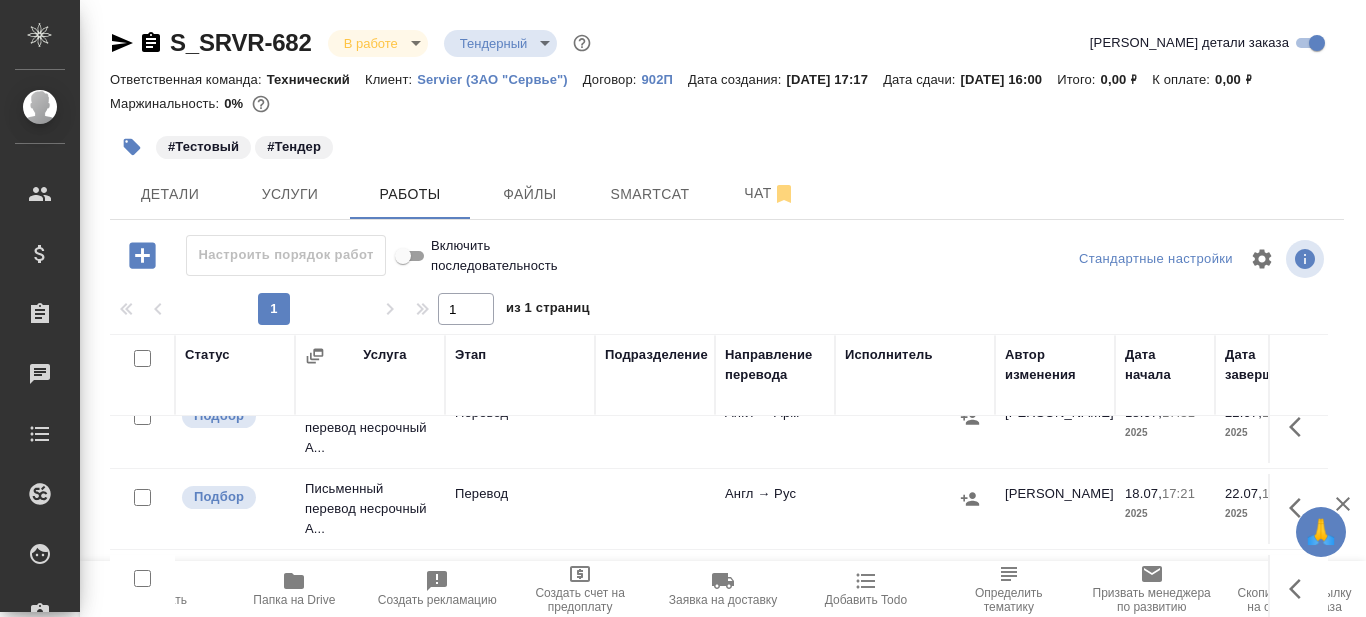 click 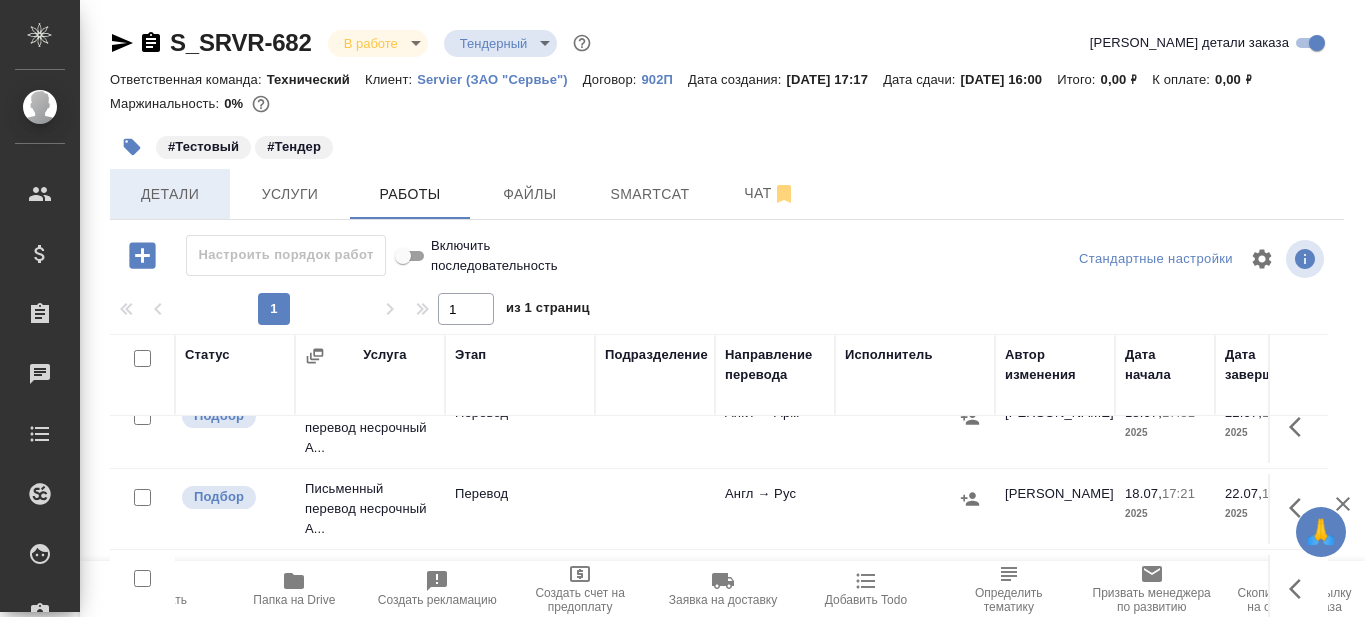 click on "Детали" at bounding box center (170, 194) 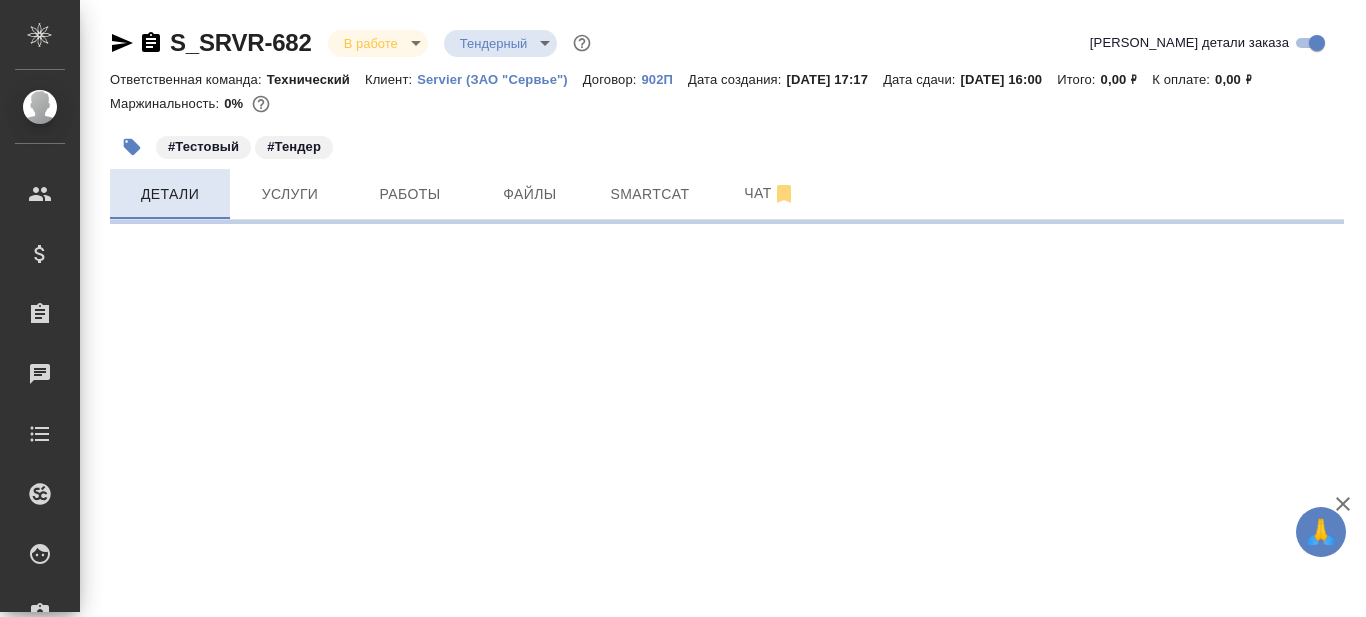 select on "RU" 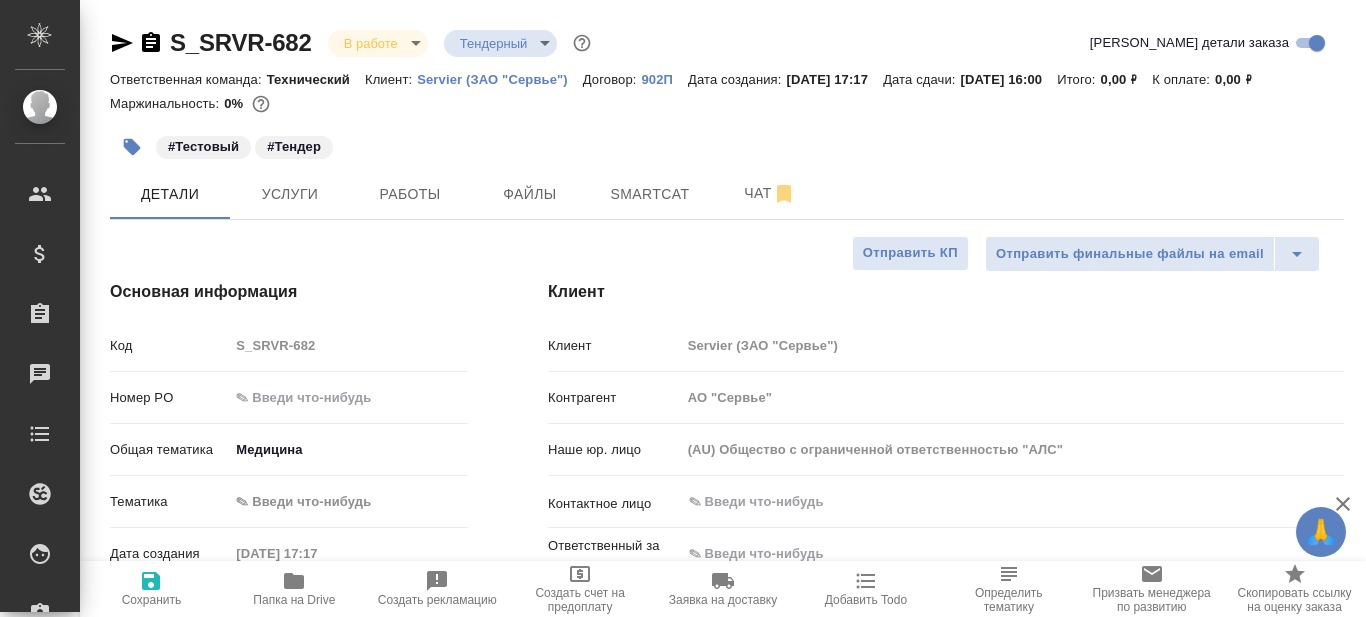 type on "x" 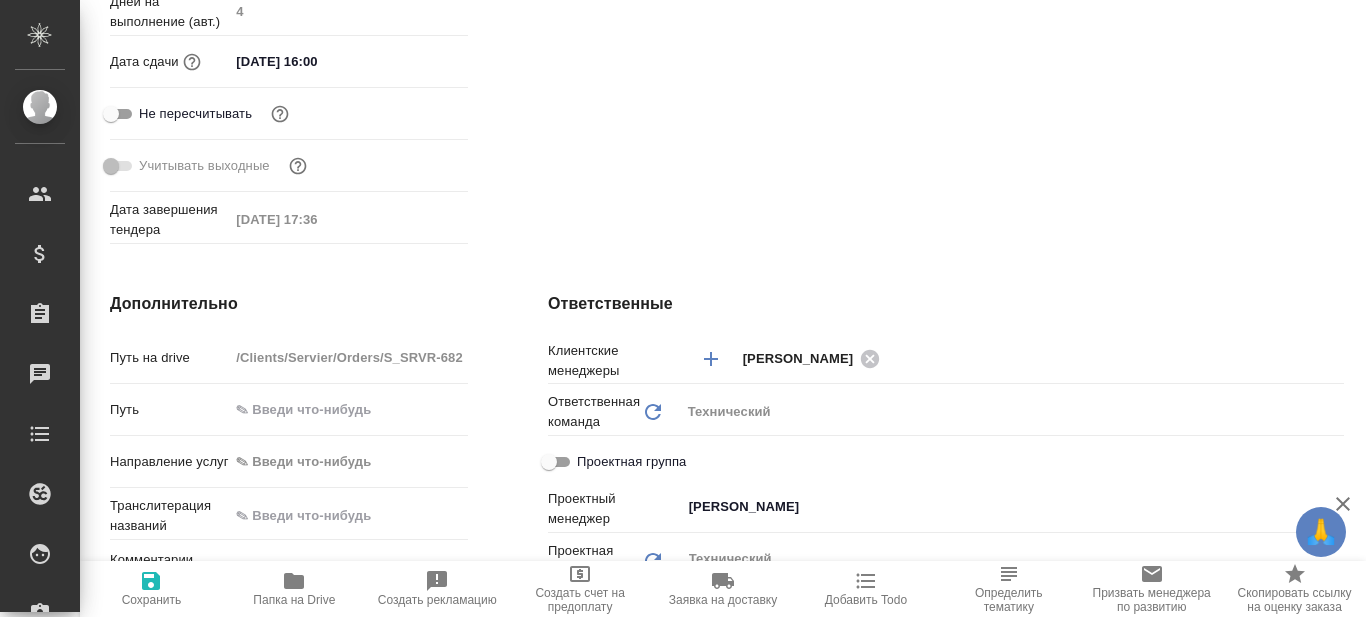 scroll, scrollTop: 1100, scrollLeft: 0, axis: vertical 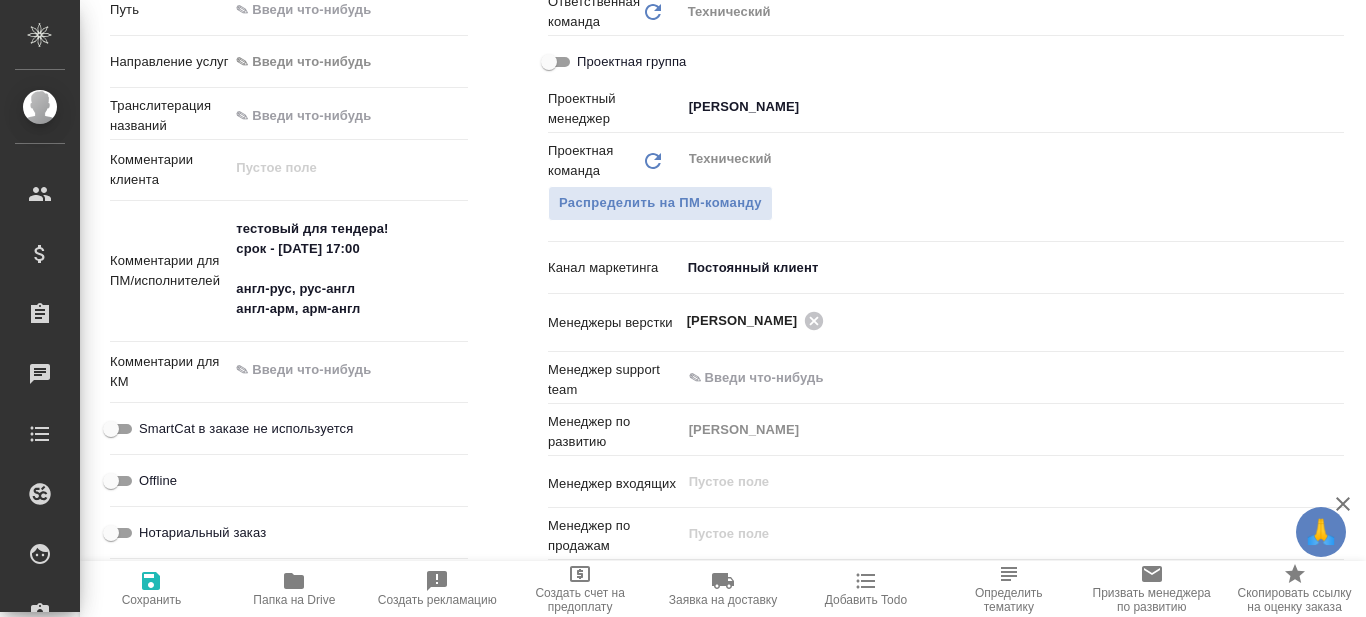 type on "x" 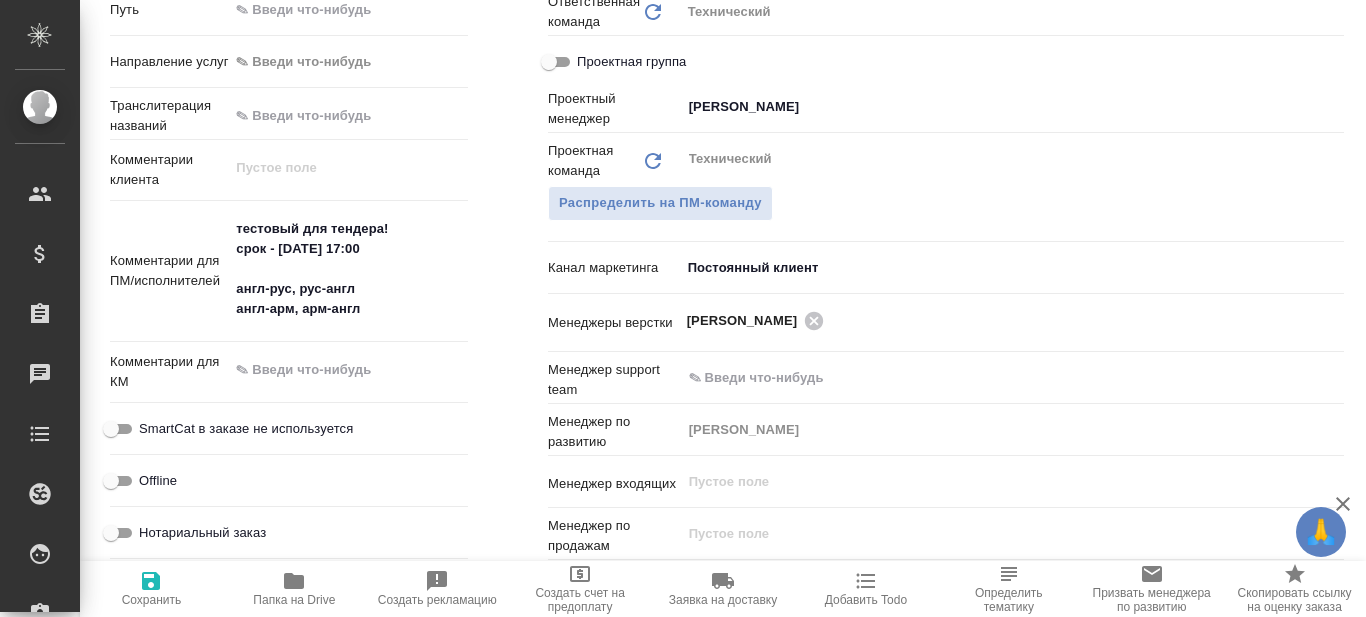 type on "x" 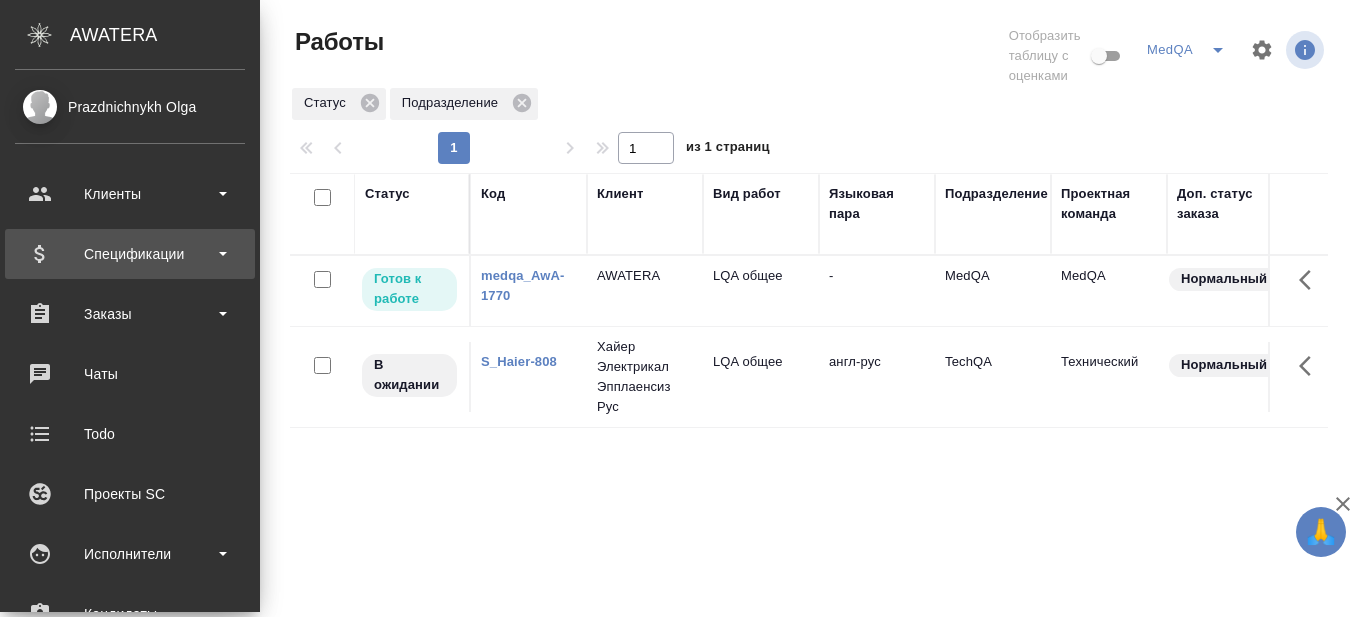 scroll, scrollTop: 0, scrollLeft: 0, axis: both 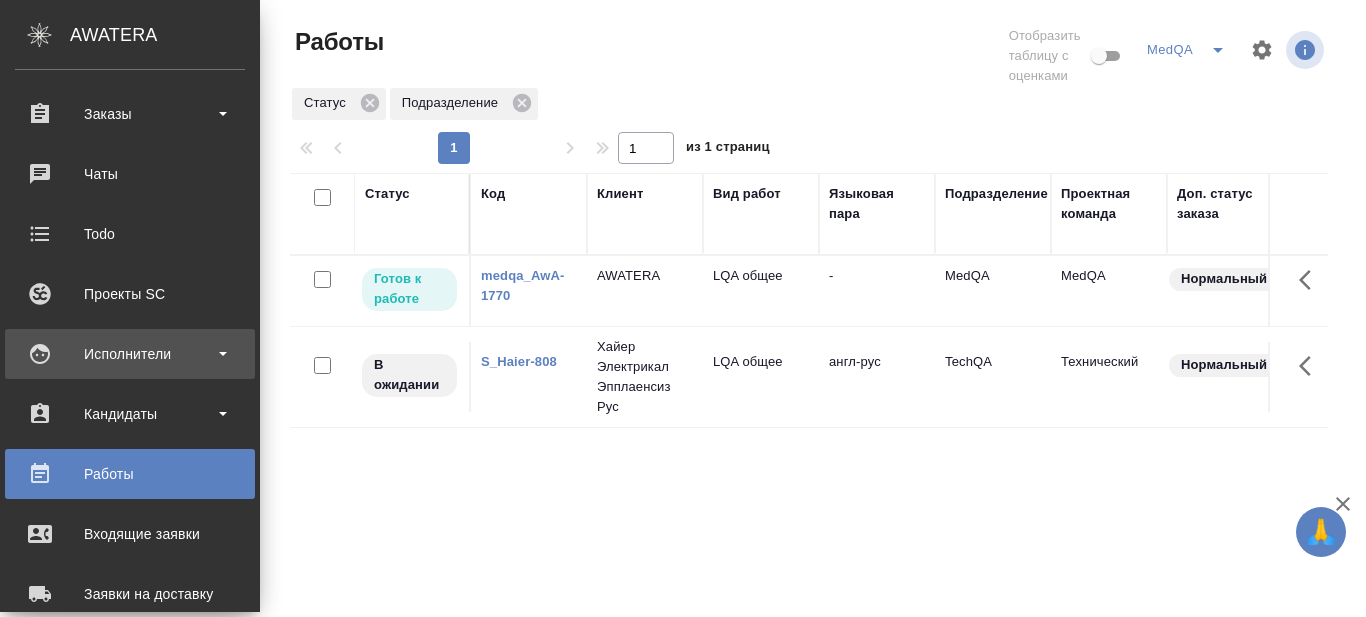click on "Исполнители" at bounding box center [130, 354] 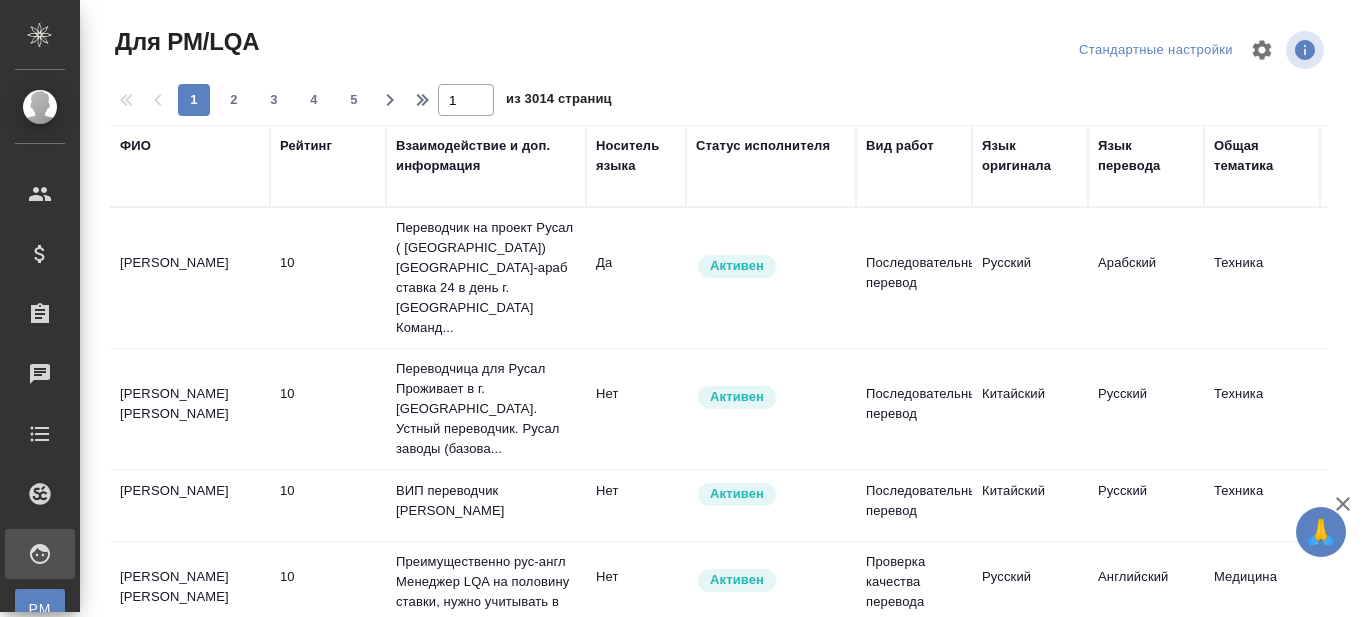 scroll, scrollTop: 0, scrollLeft: 0, axis: both 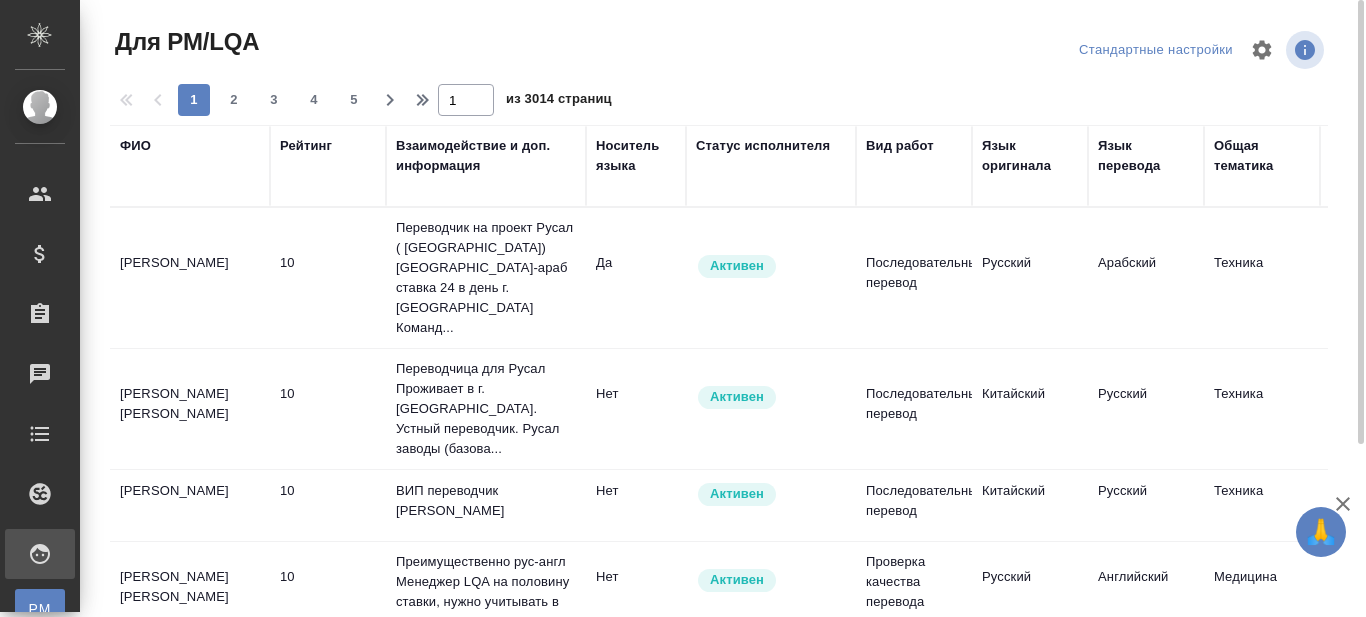 click on "Вид работ" at bounding box center (900, 146) 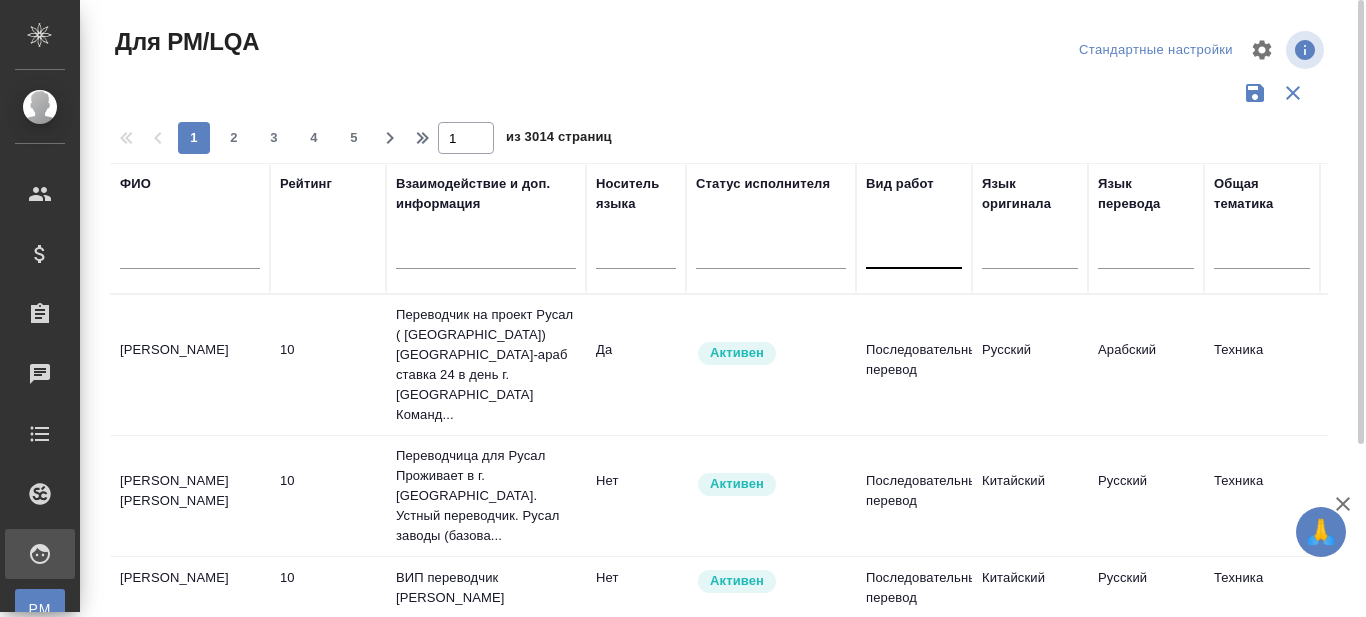 click at bounding box center (914, 249) 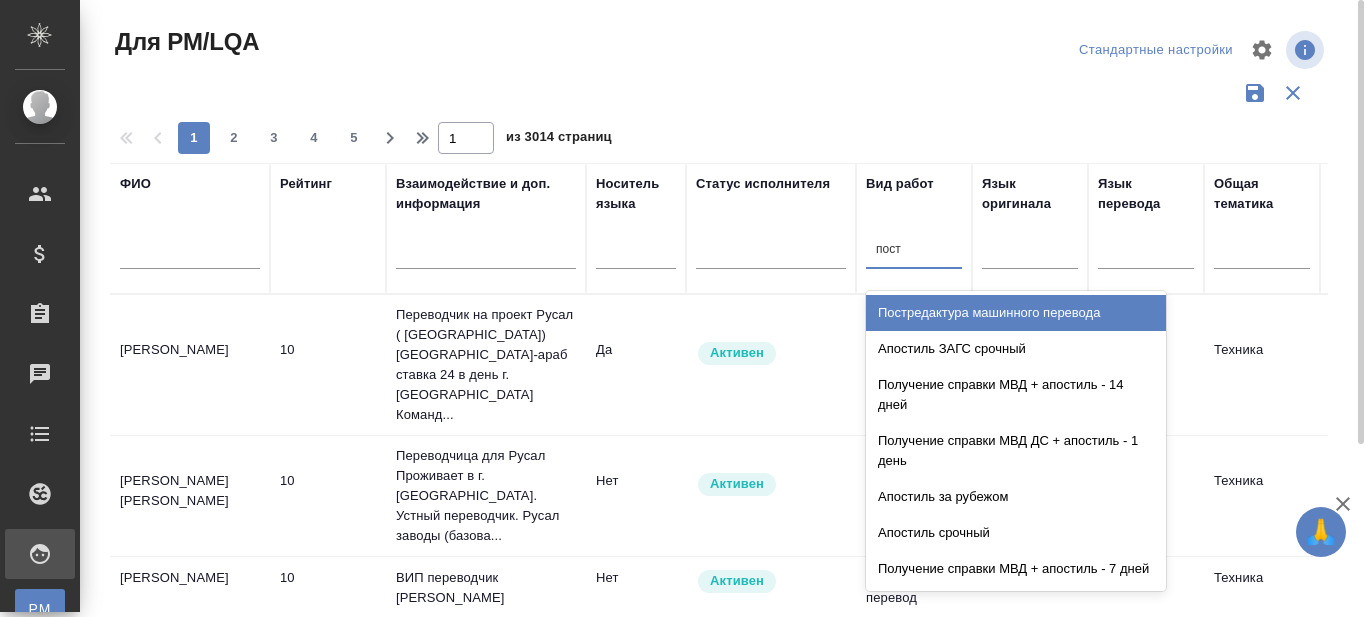 type on "постр" 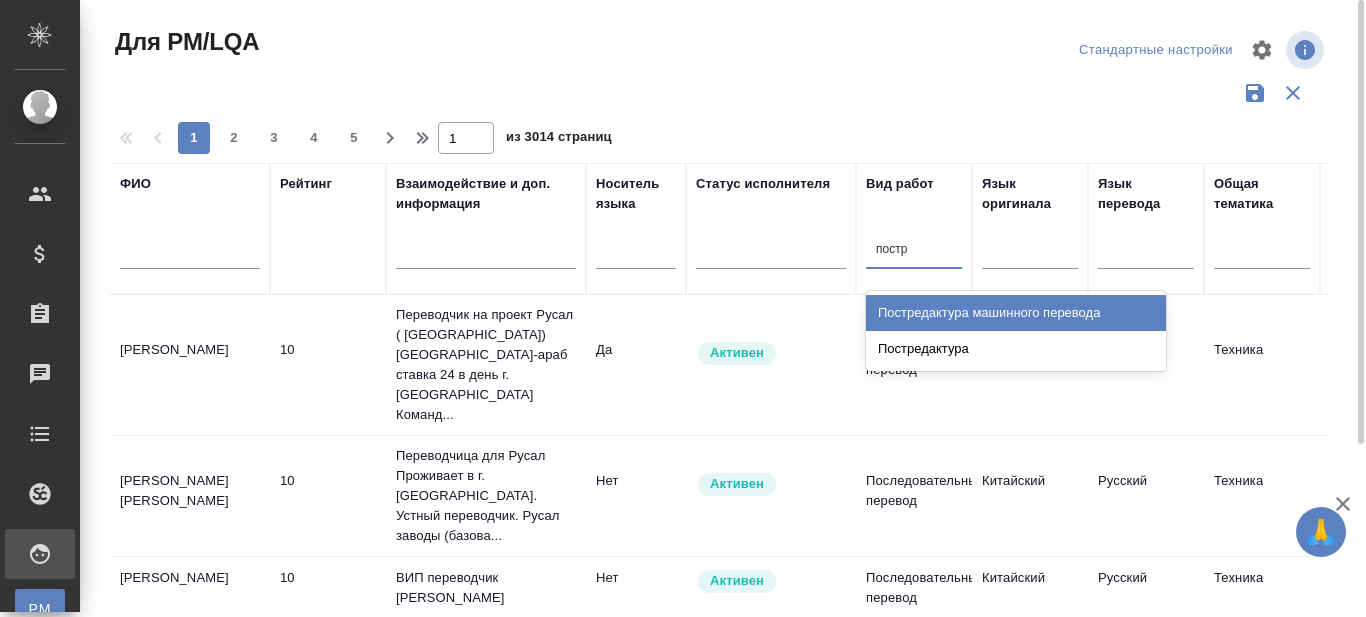 click on "Постредактура машинного перевода" at bounding box center (1016, 313) 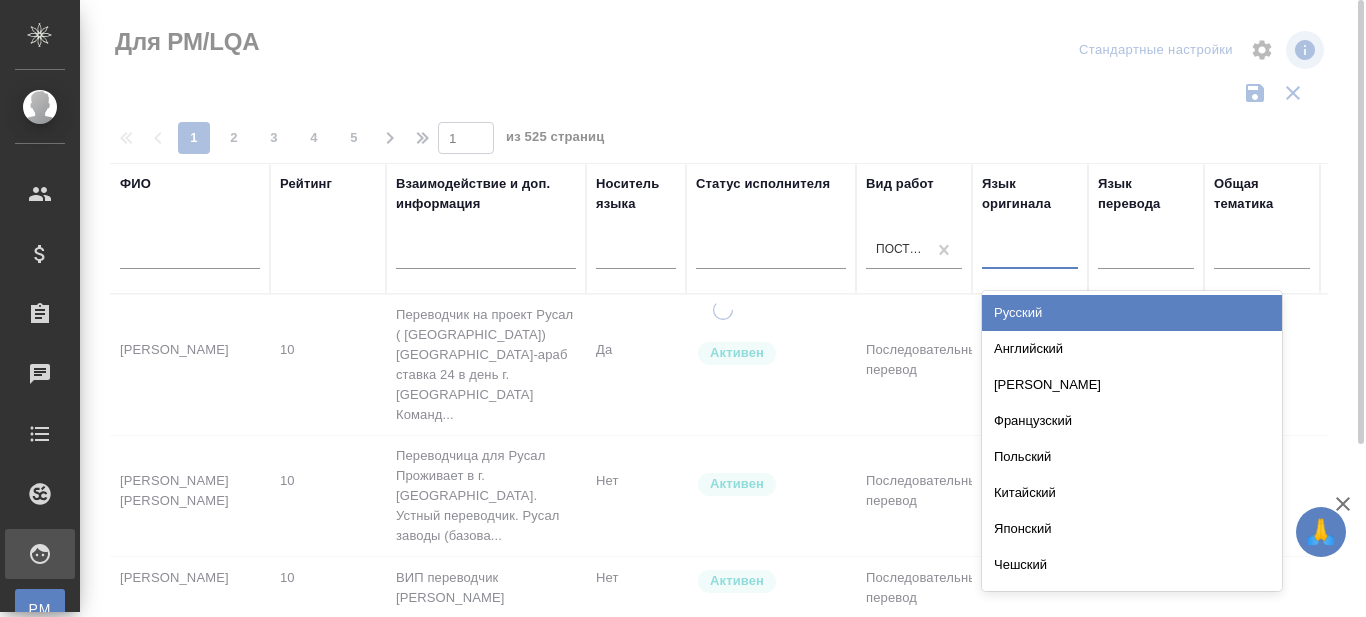 click at bounding box center (1030, 249) 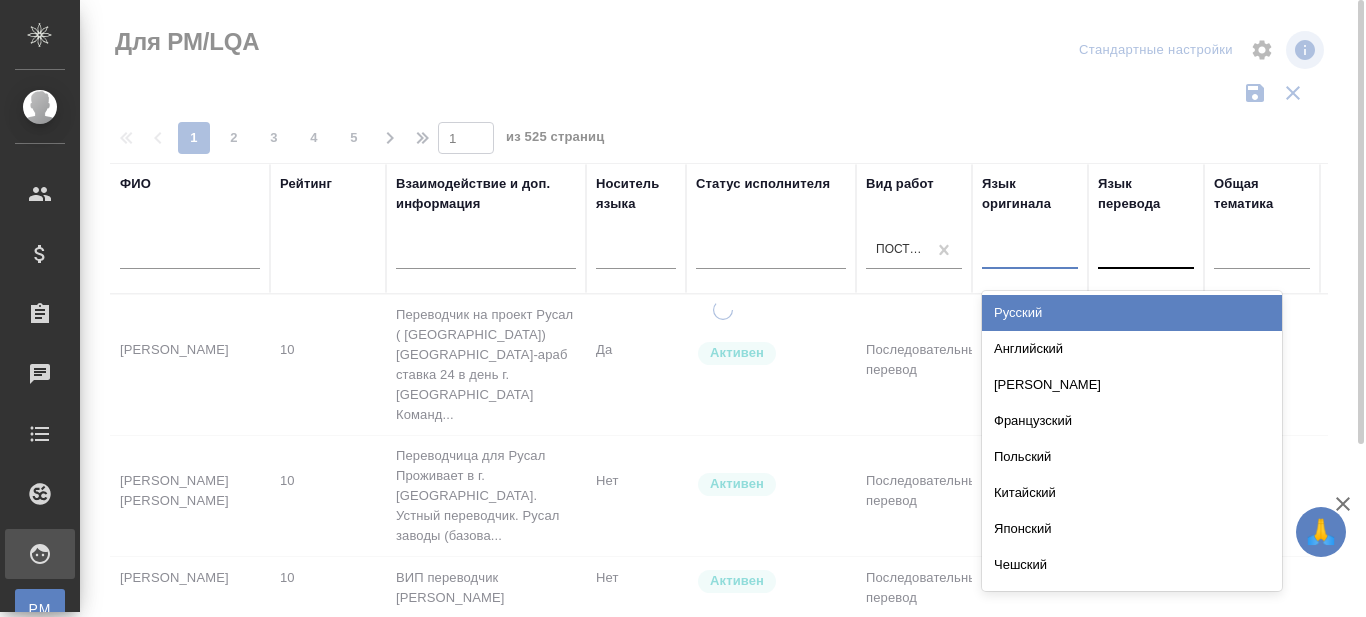click on "Русский" at bounding box center [1132, 313] 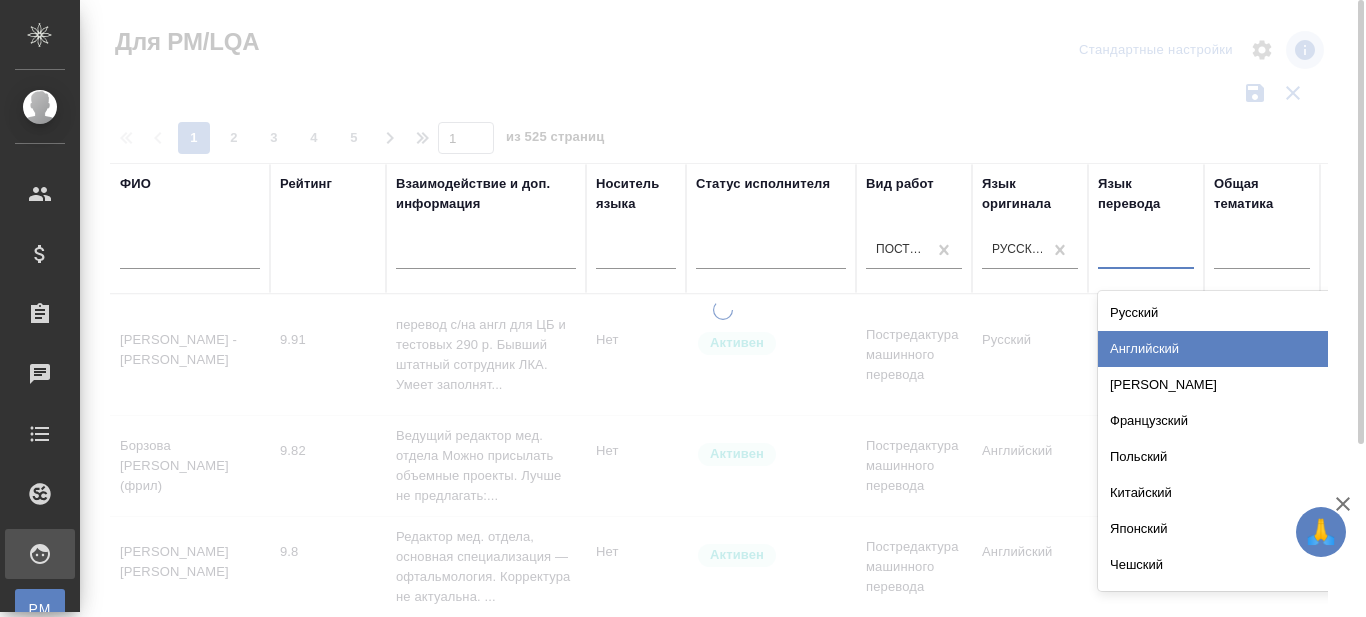 click on "Английский" at bounding box center [1248, 349] 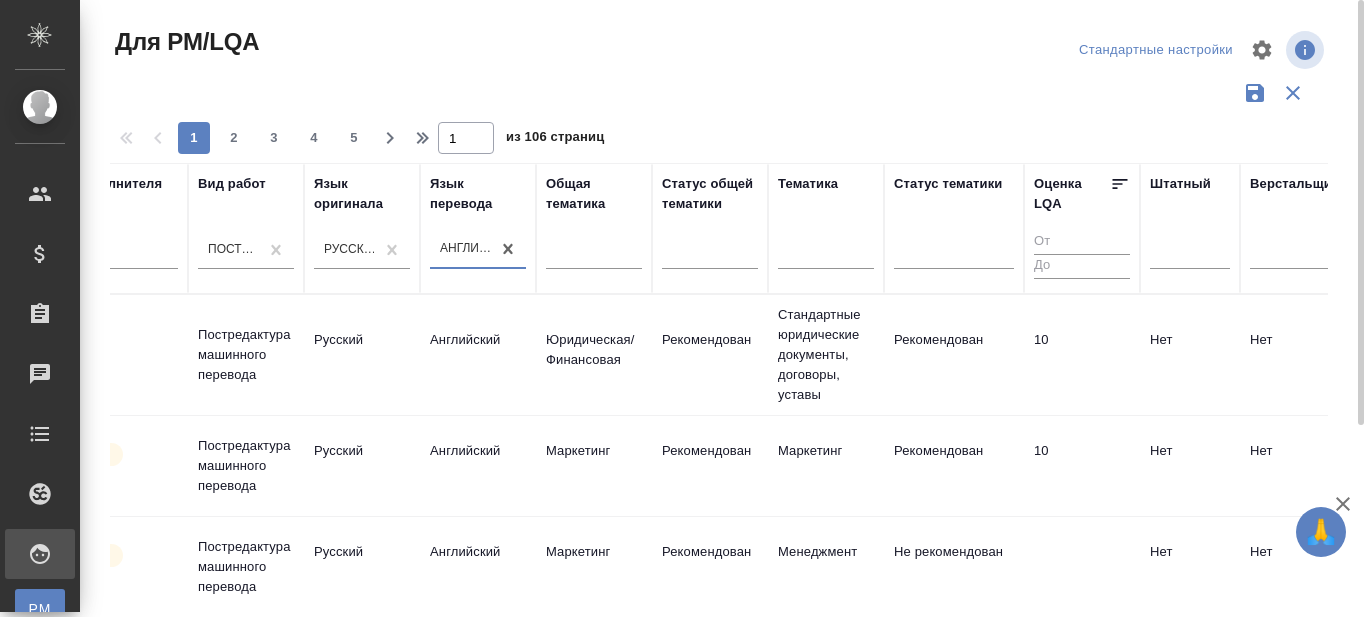 scroll, scrollTop: 0, scrollLeft: 669, axis: horizontal 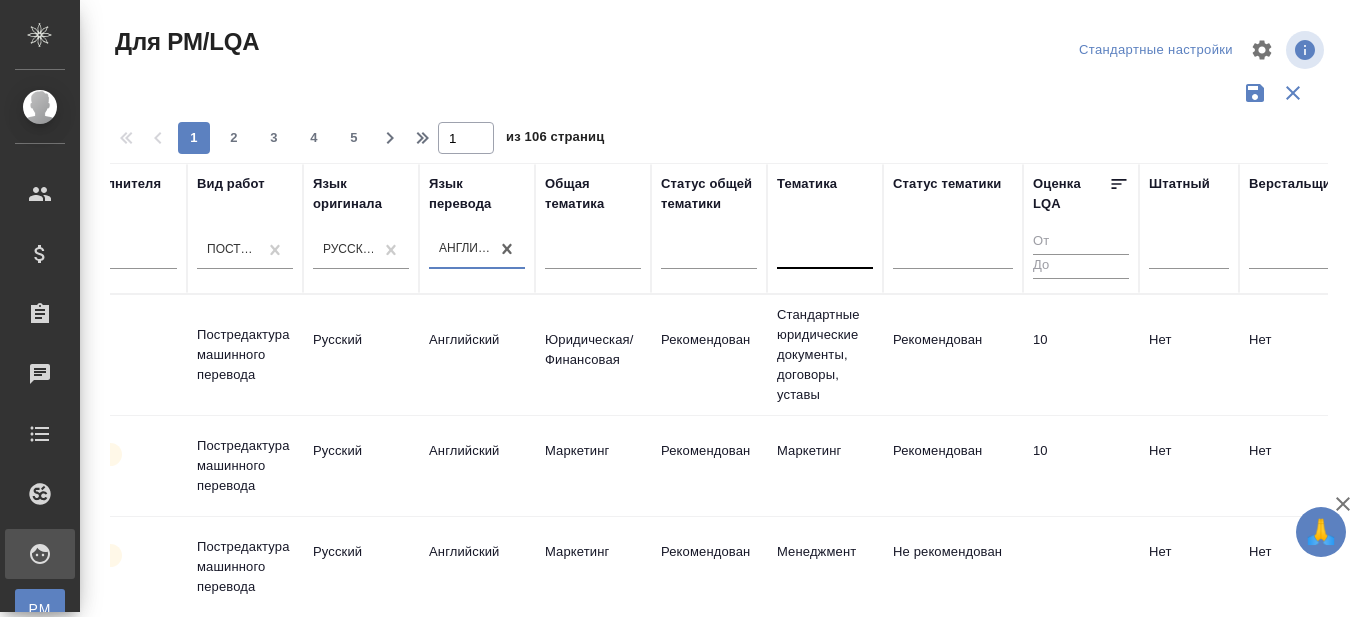 click at bounding box center (825, 249) 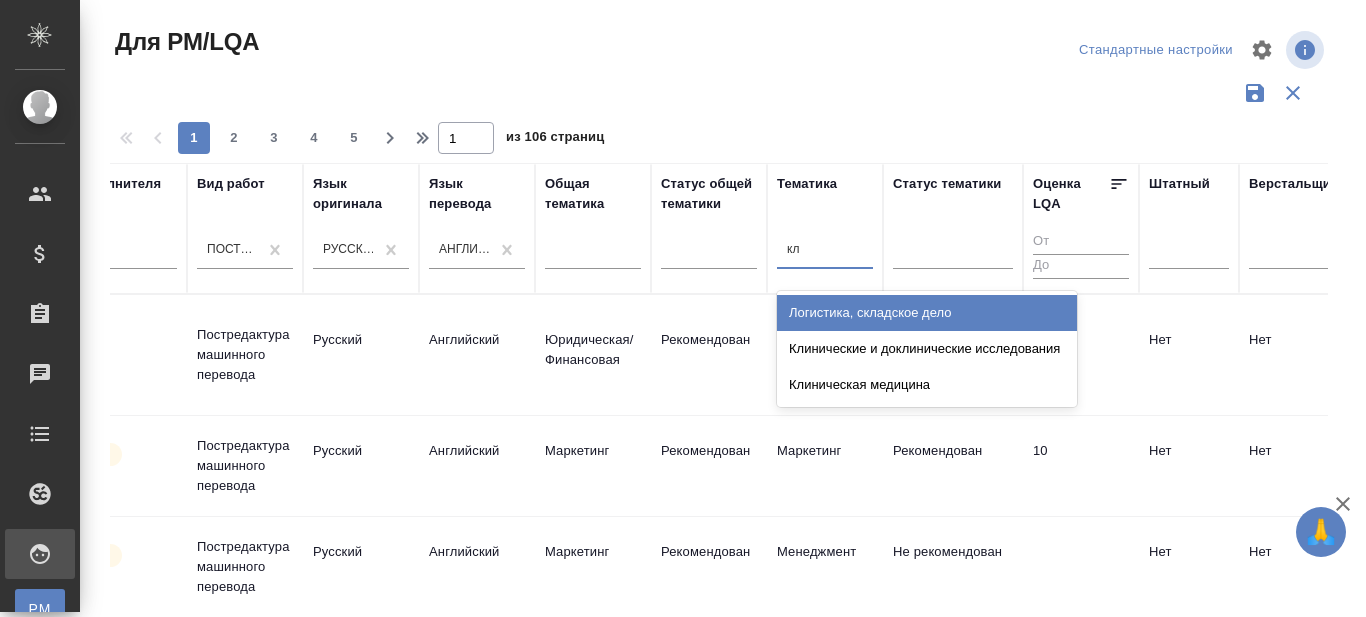 type on "кли" 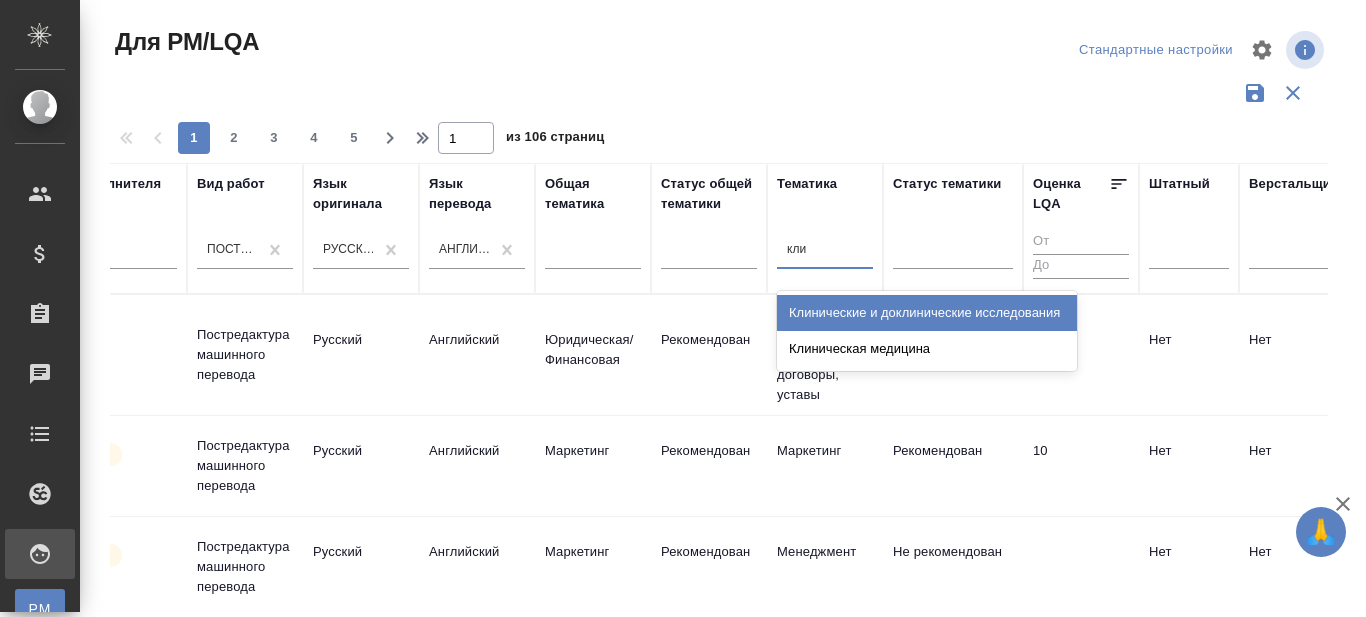 click on "Клинические и доклинические исследования" at bounding box center (927, 313) 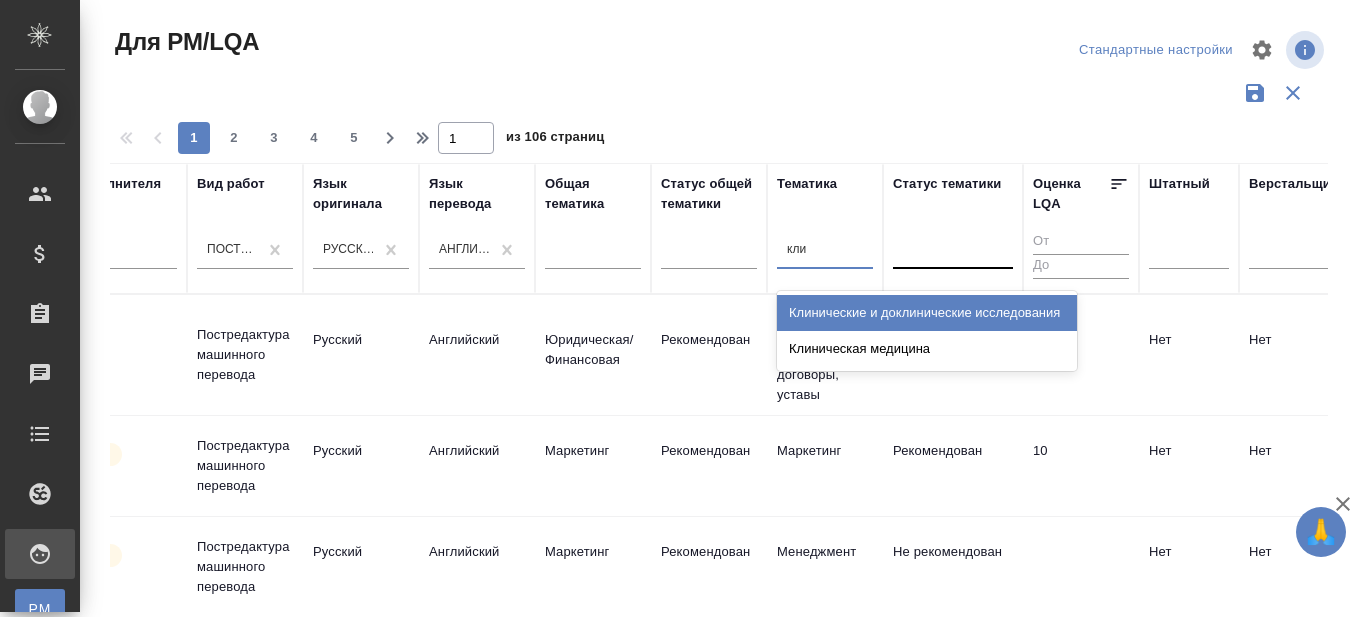 type 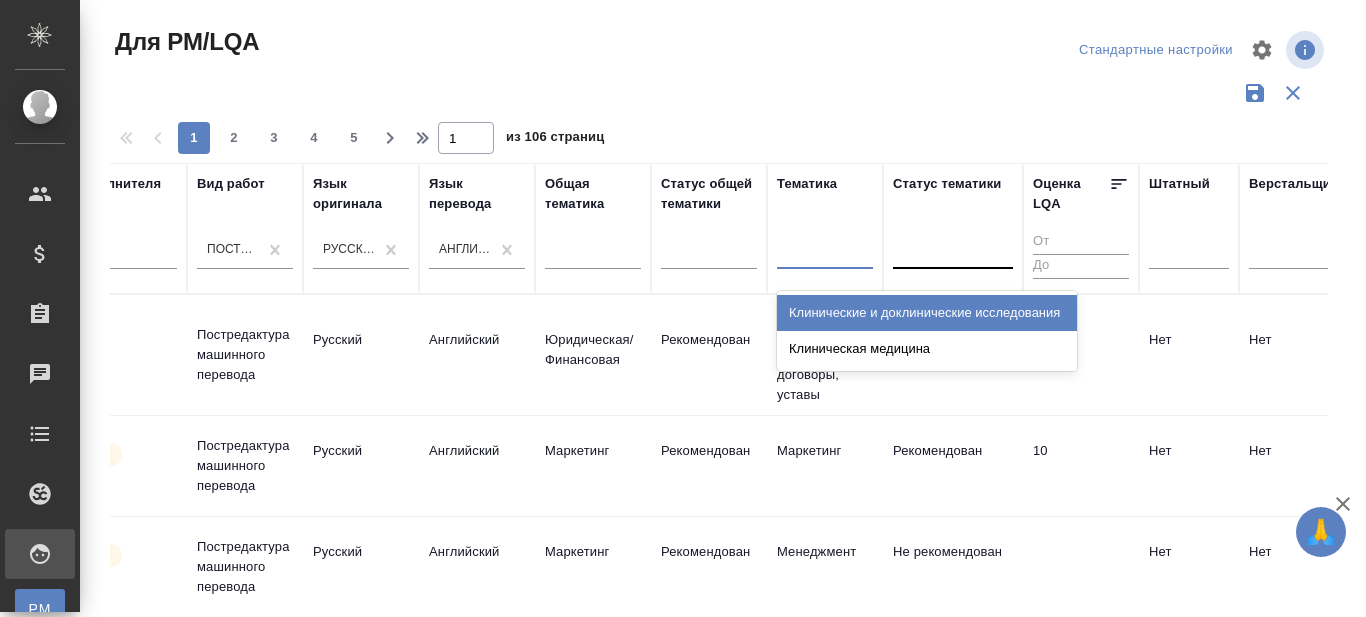 click at bounding box center [953, 249] 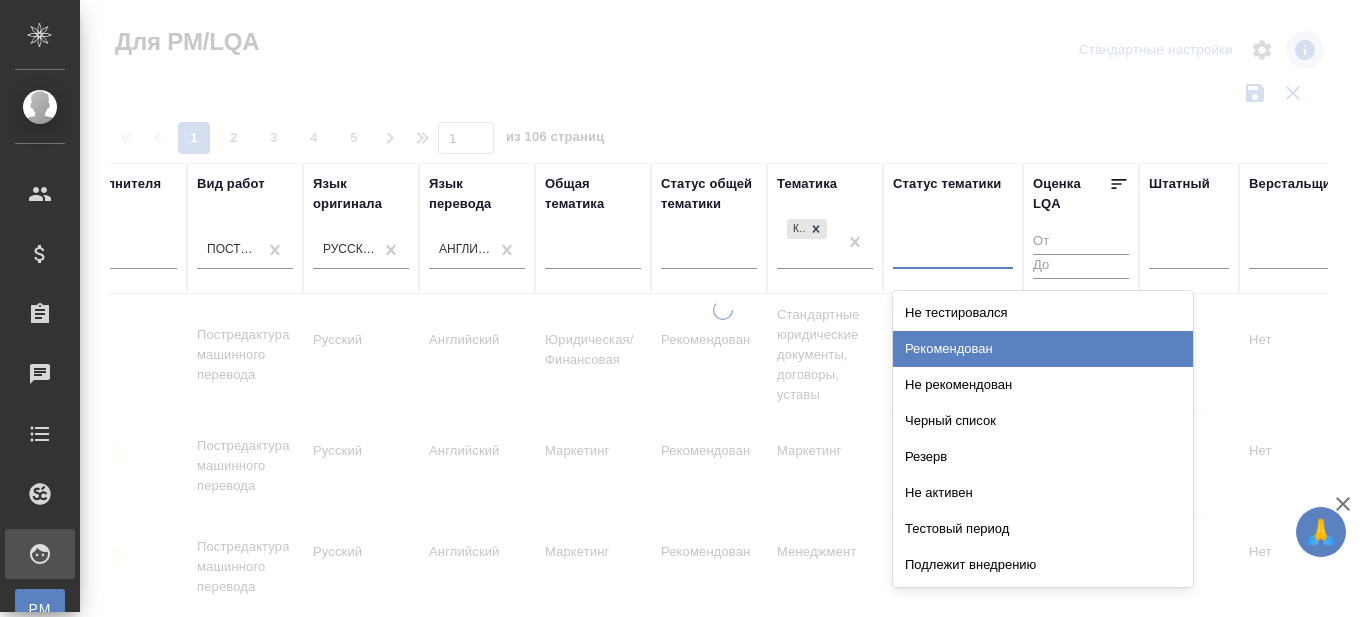 click on "Рекомендован" at bounding box center (1043, 349) 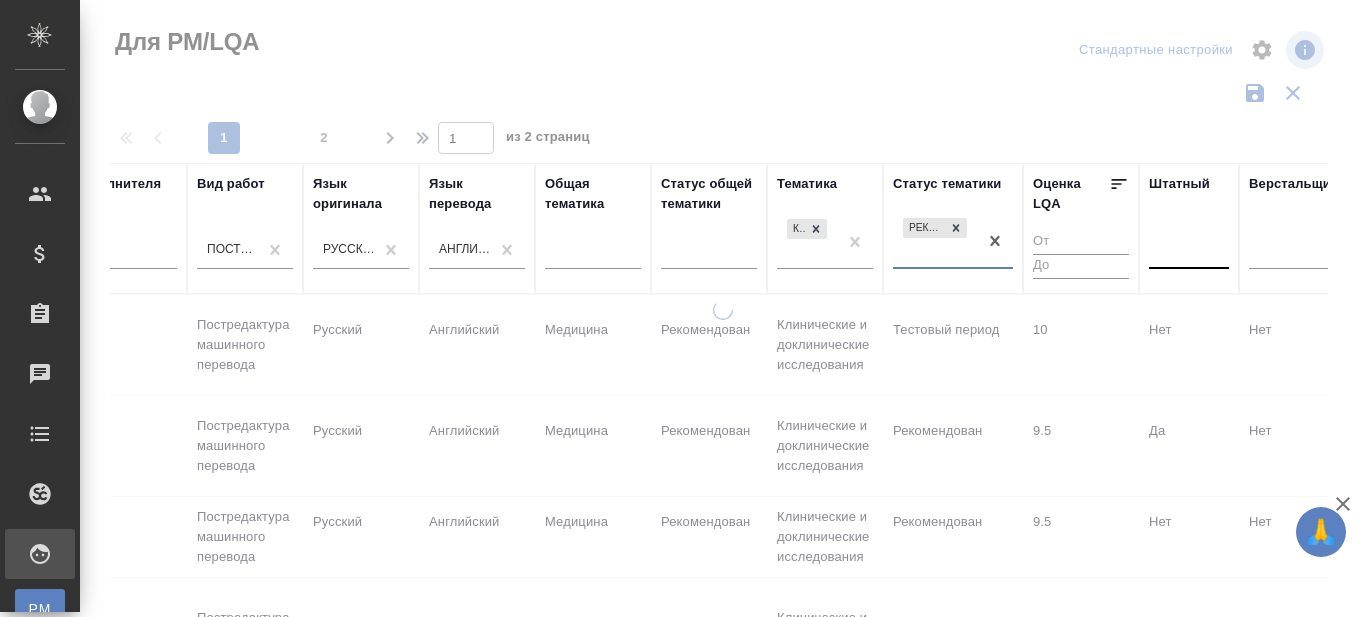 click at bounding box center [1189, 249] 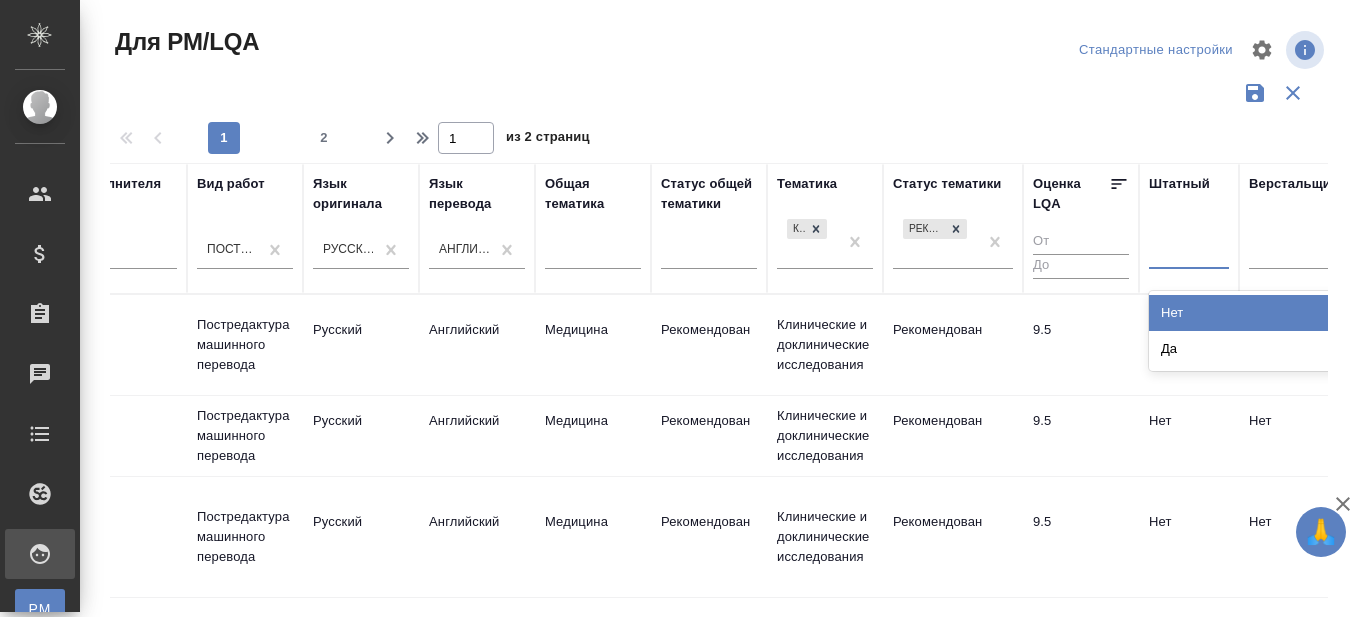 click on "Нет" at bounding box center [1299, 313] 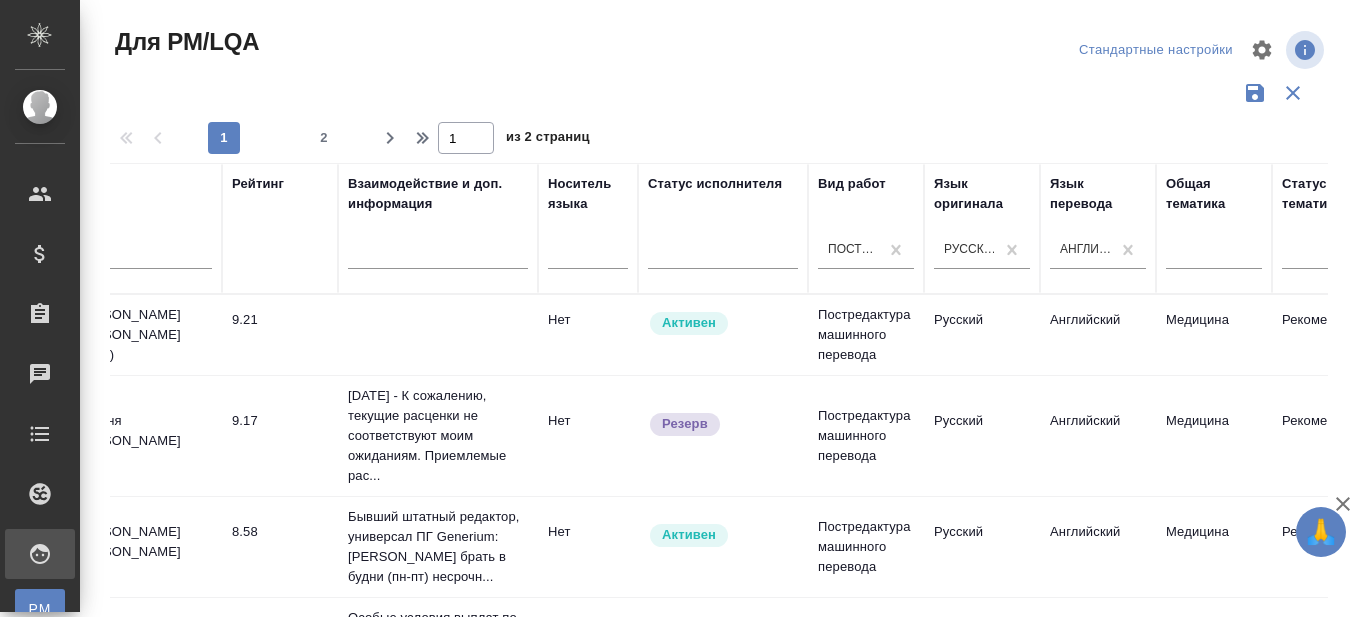 scroll, scrollTop: 0, scrollLeft: 0, axis: both 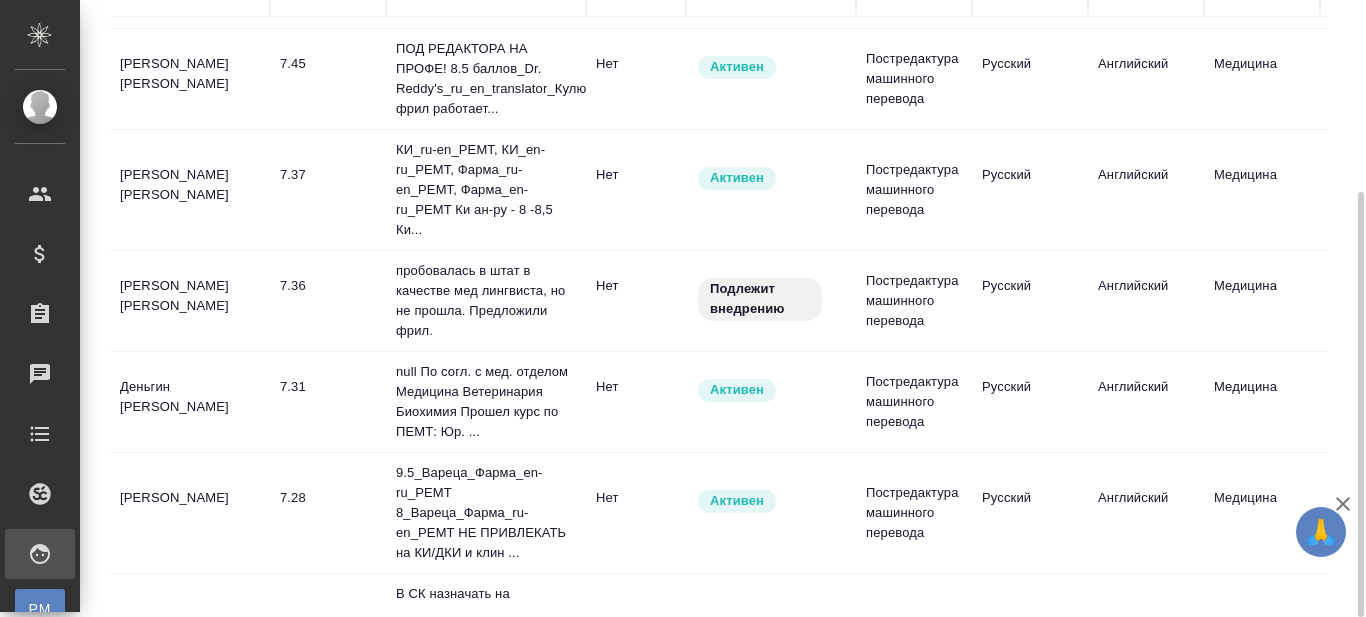 click on "Лобанова Татьяна Иосифовна" at bounding box center (190, -1042) 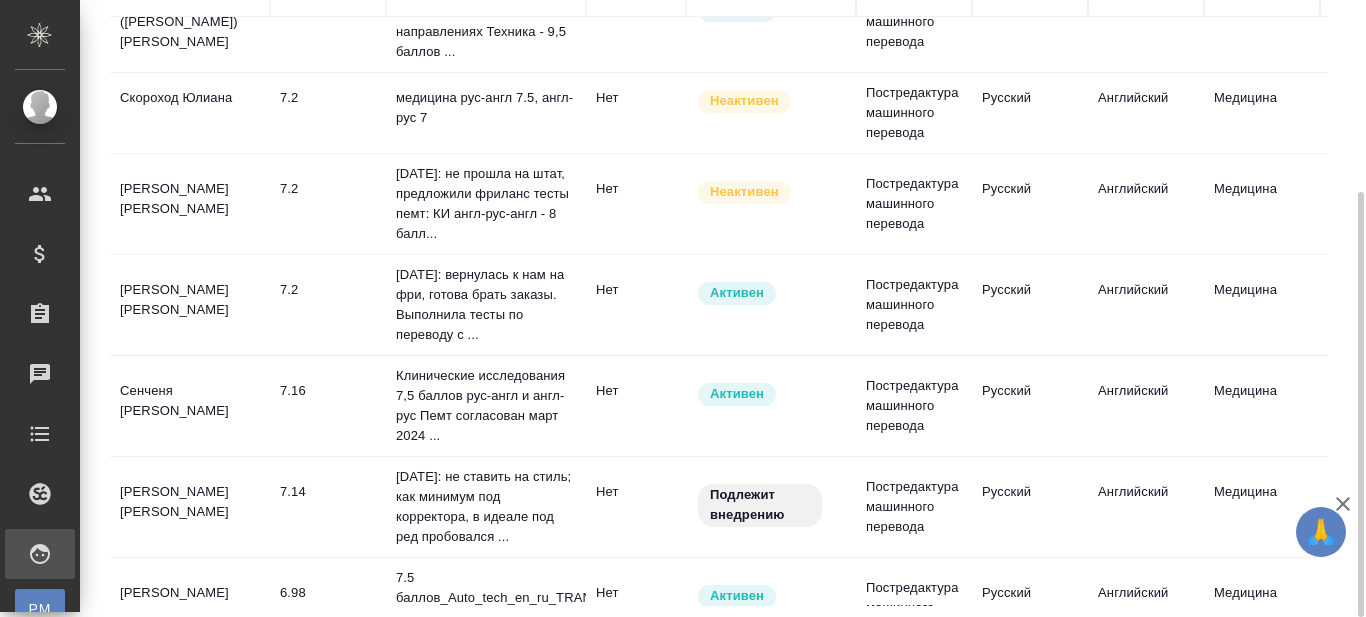 scroll, scrollTop: 1972, scrollLeft: 0, axis: vertical 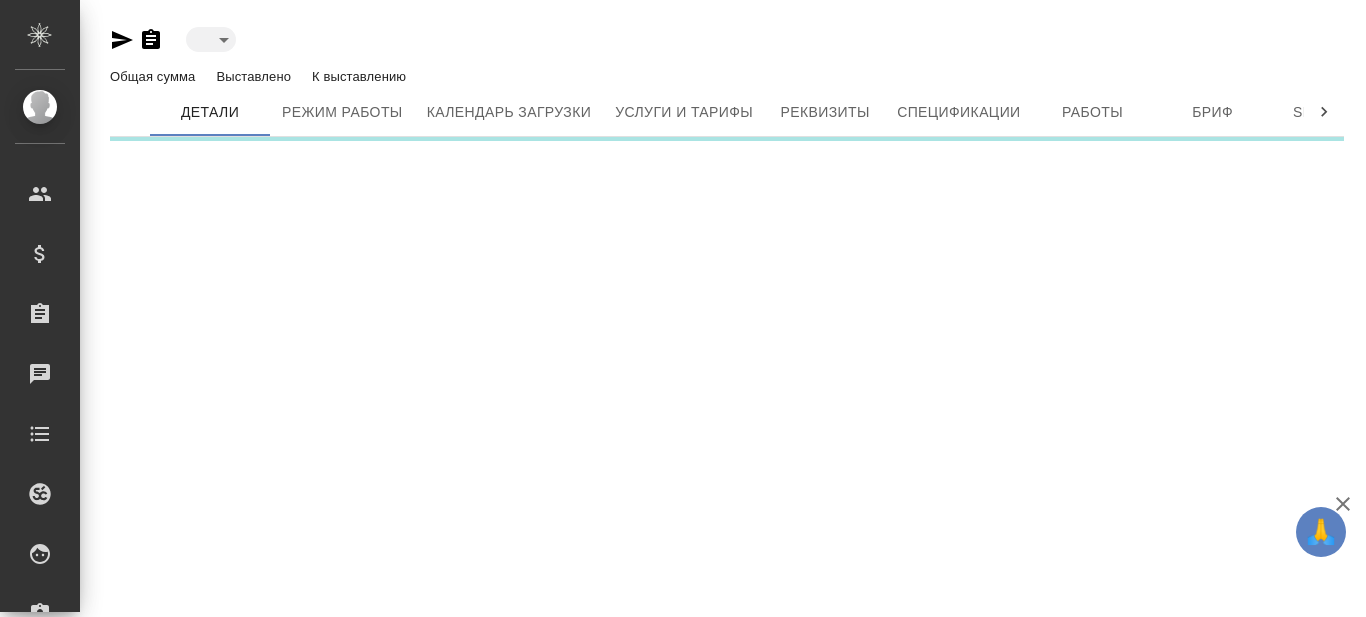 type on "toBeImplemented" 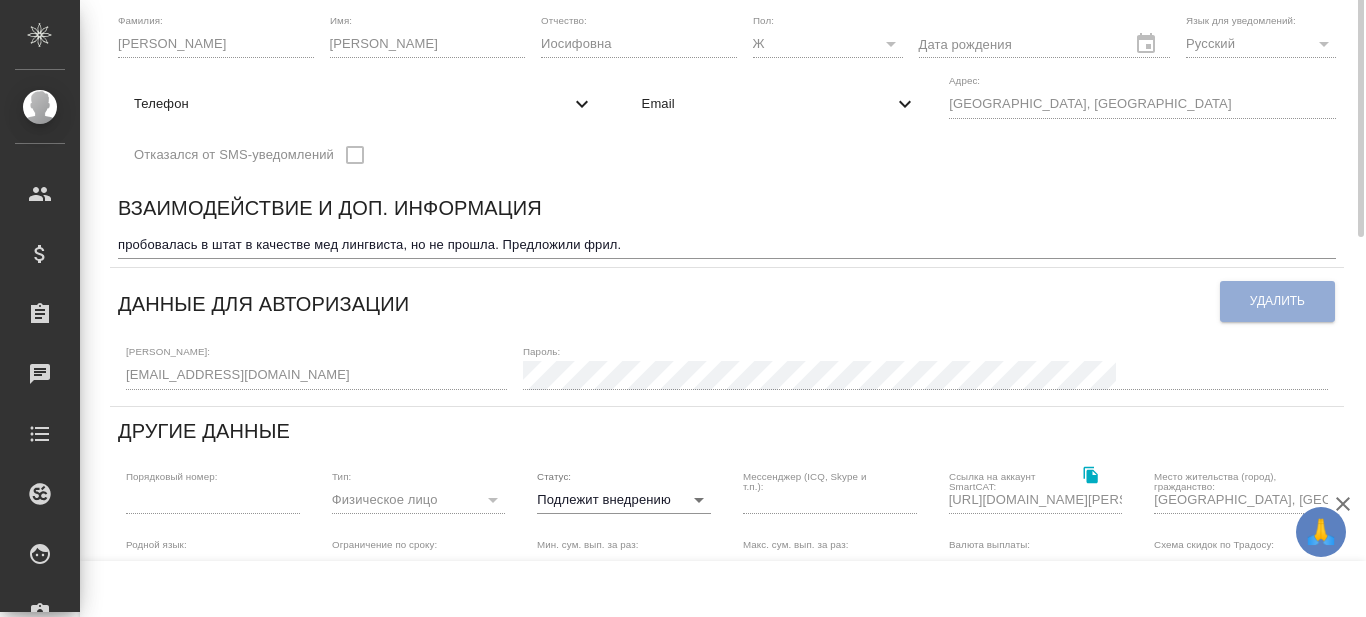 scroll, scrollTop: 0, scrollLeft: 0, axis: both 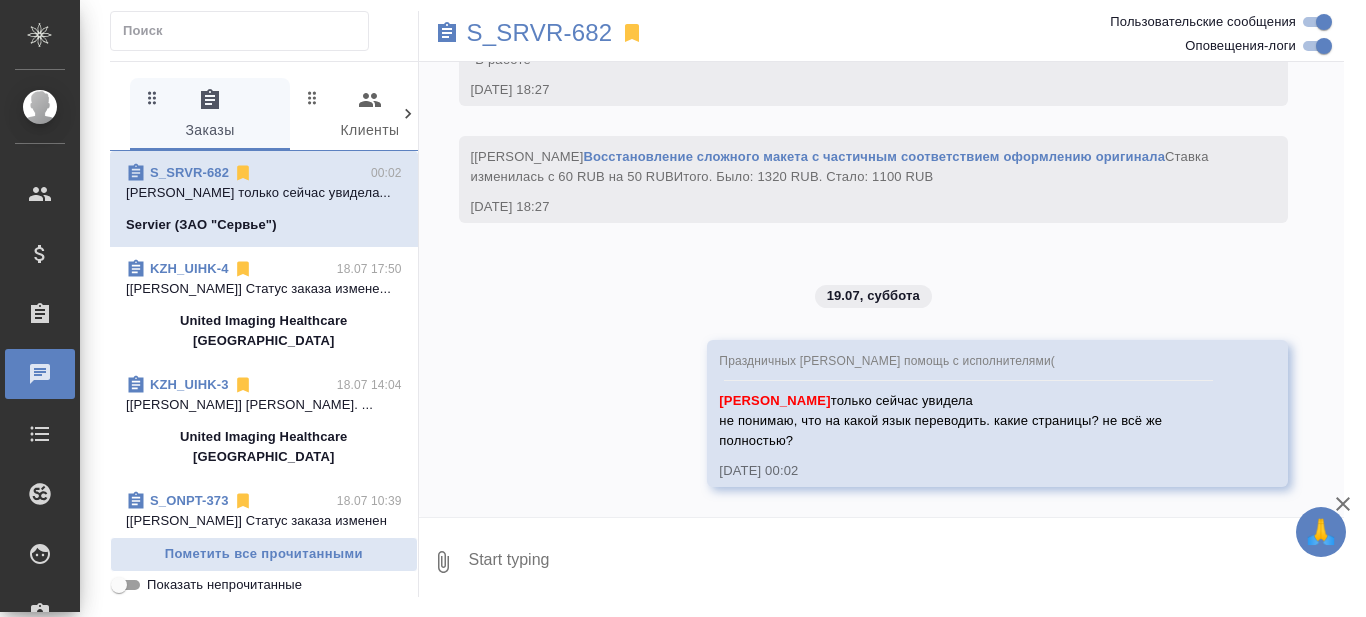 click at bounding box center [906, 562] 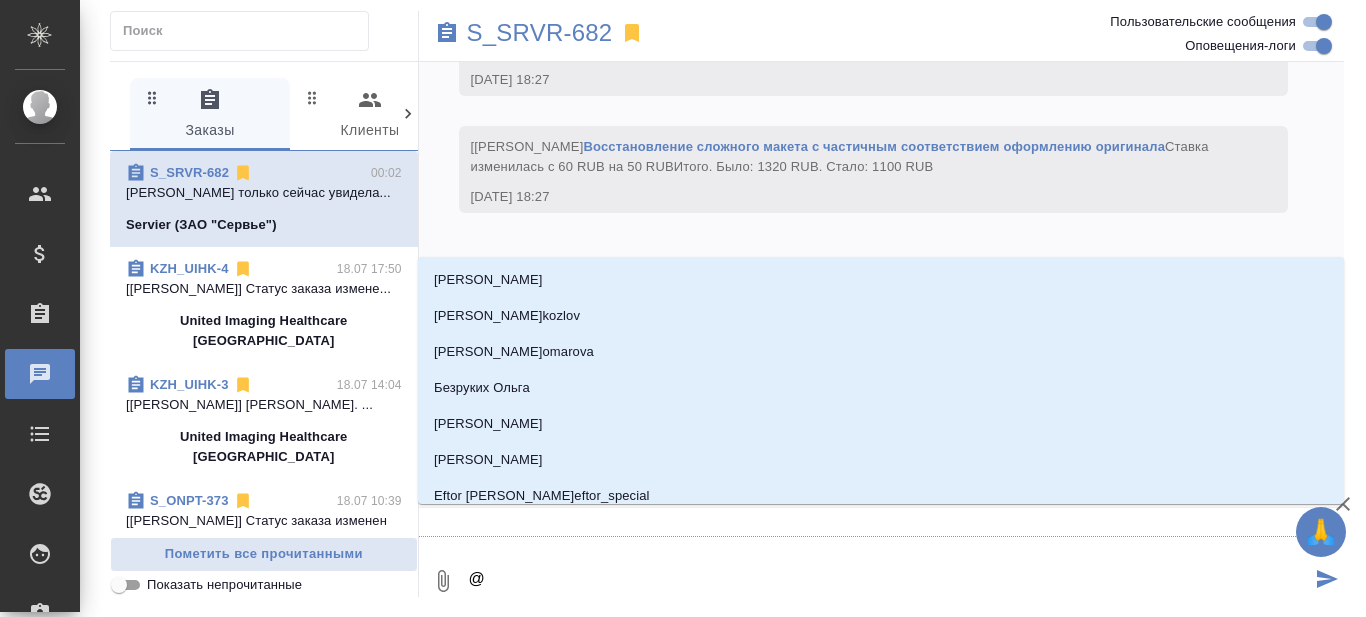 click on "@" at bounding box center [889, 581] 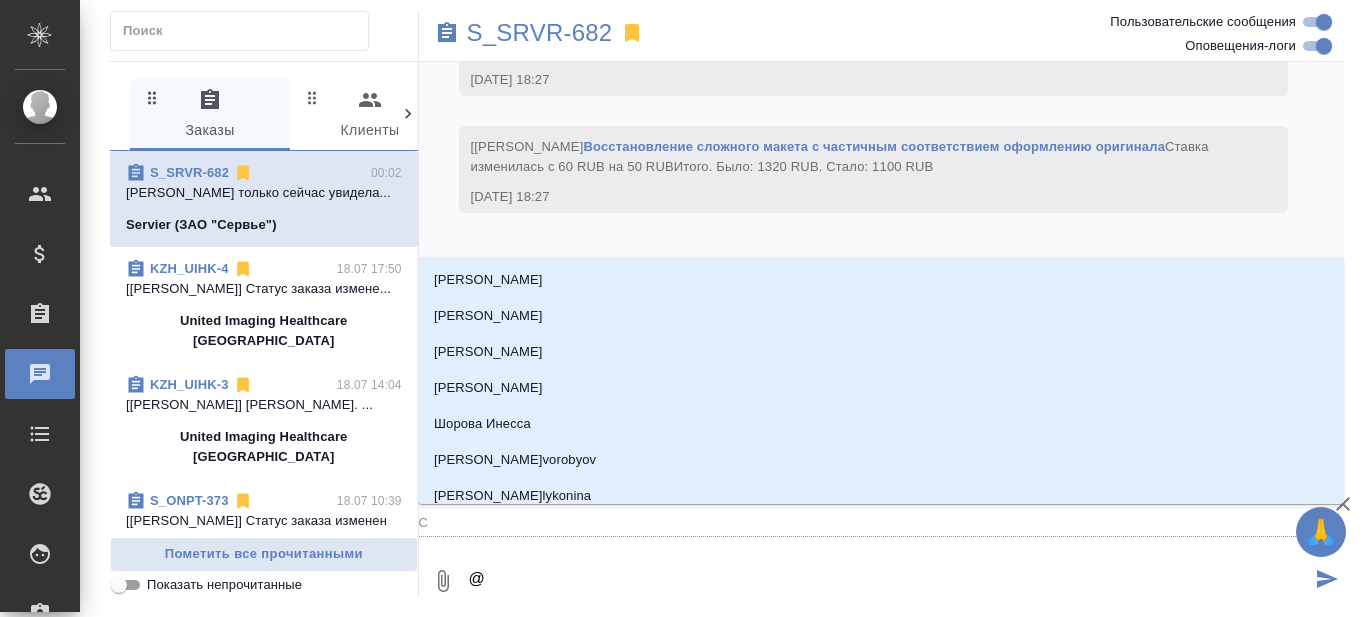 type on "@С" 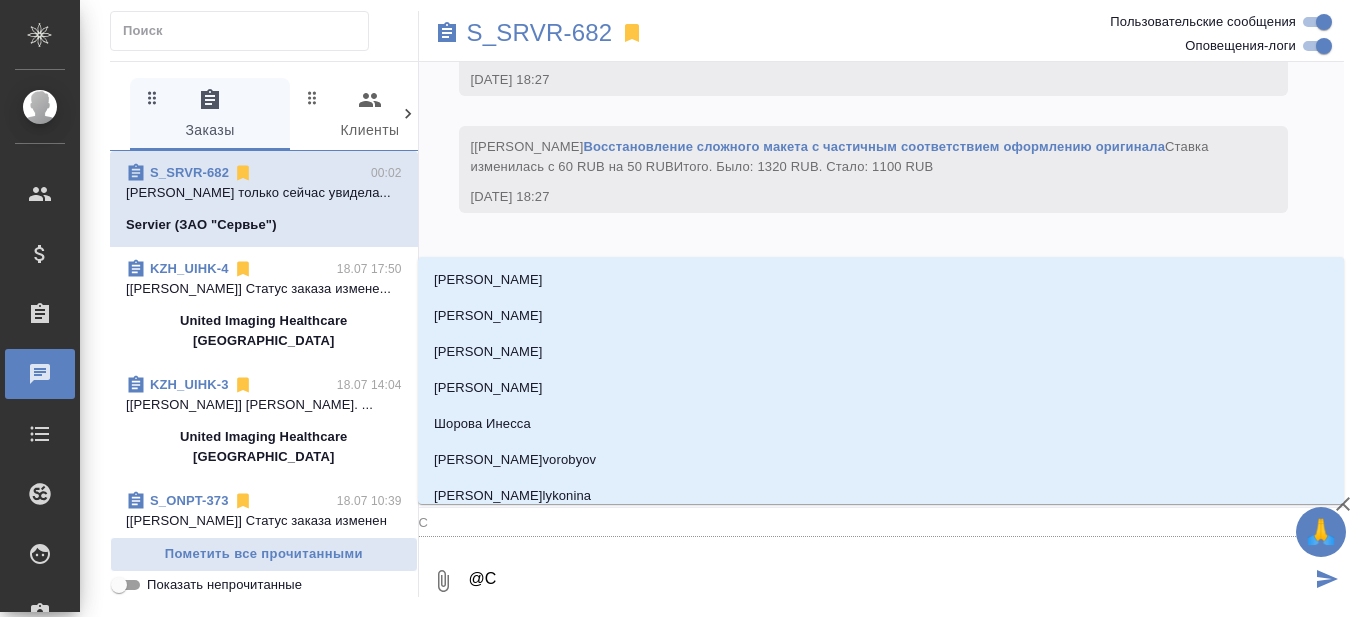 type on "@Се" 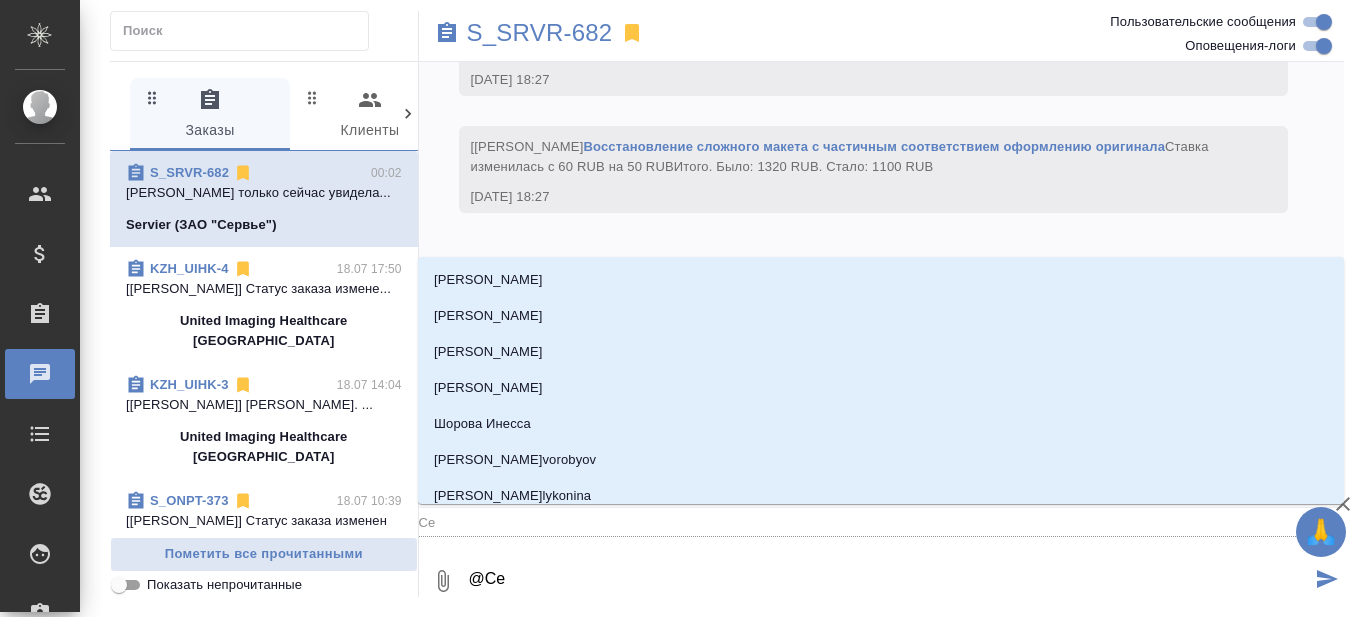 type on "@Сер" 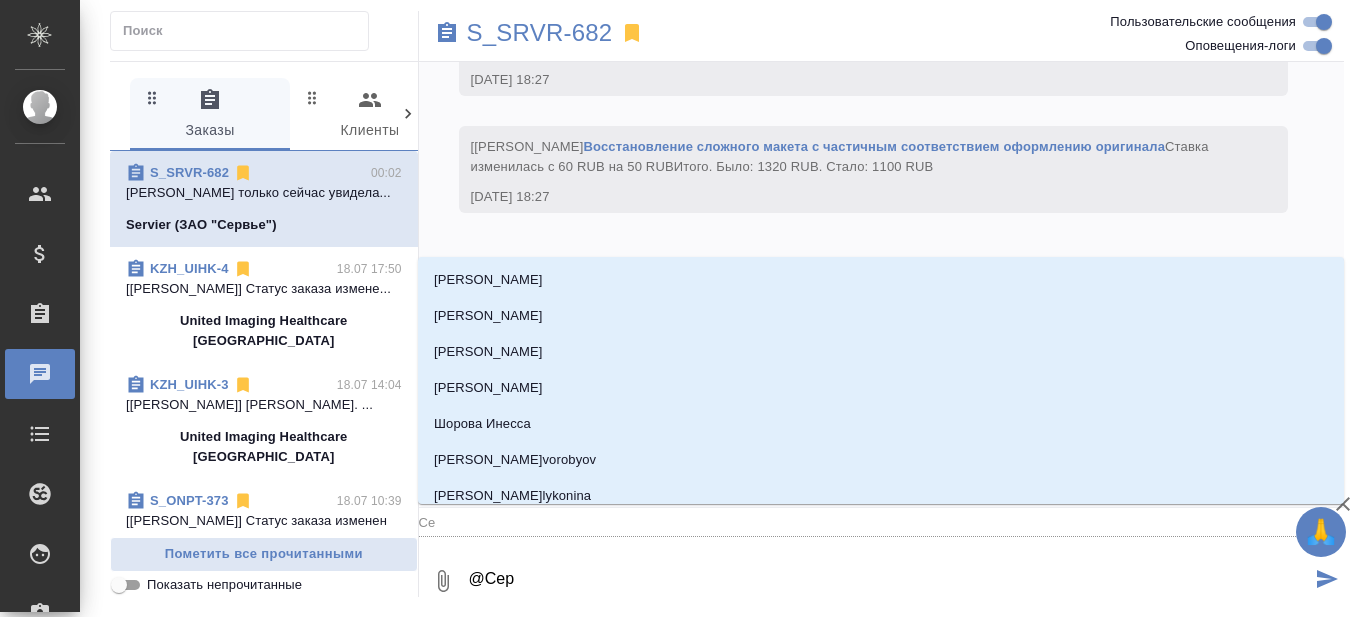 type on "Сер" 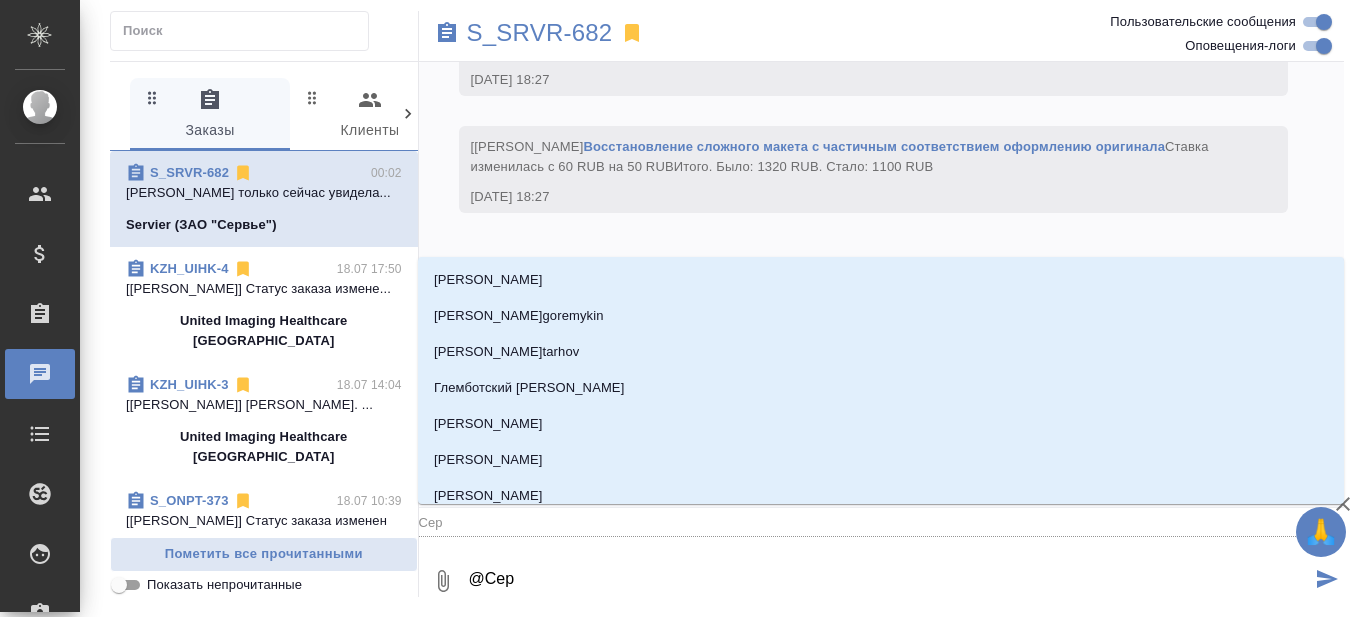 type on "@Серг" 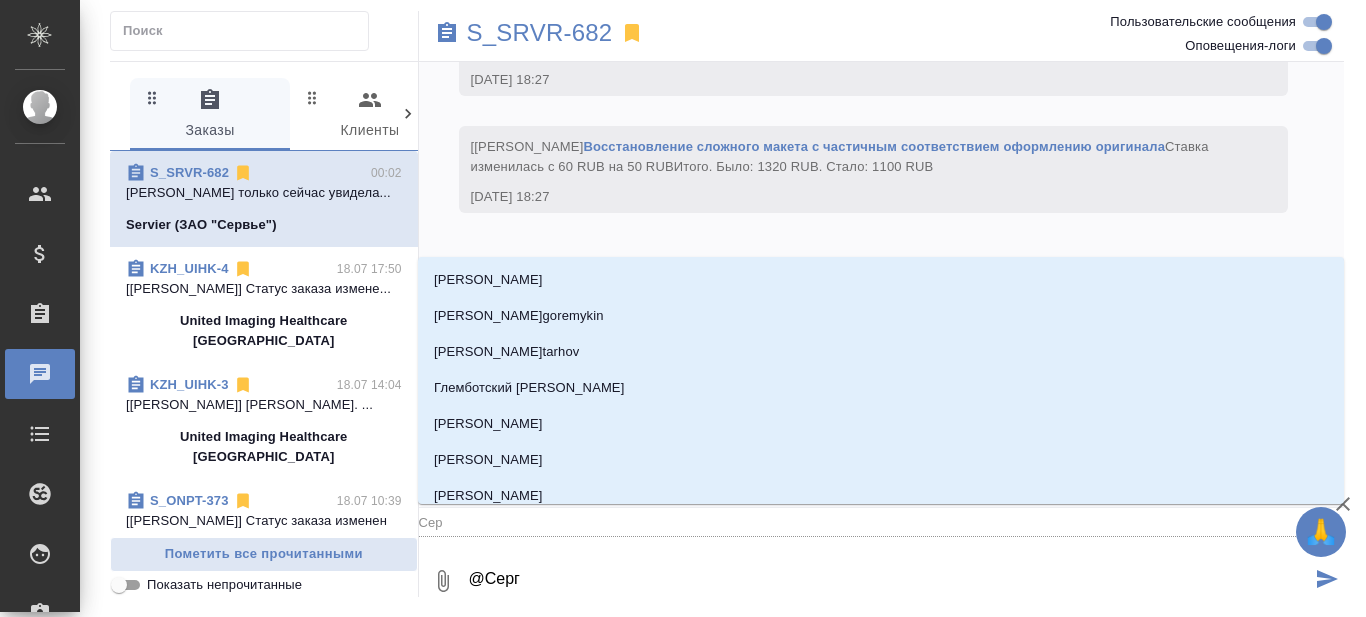 type on "Серг" 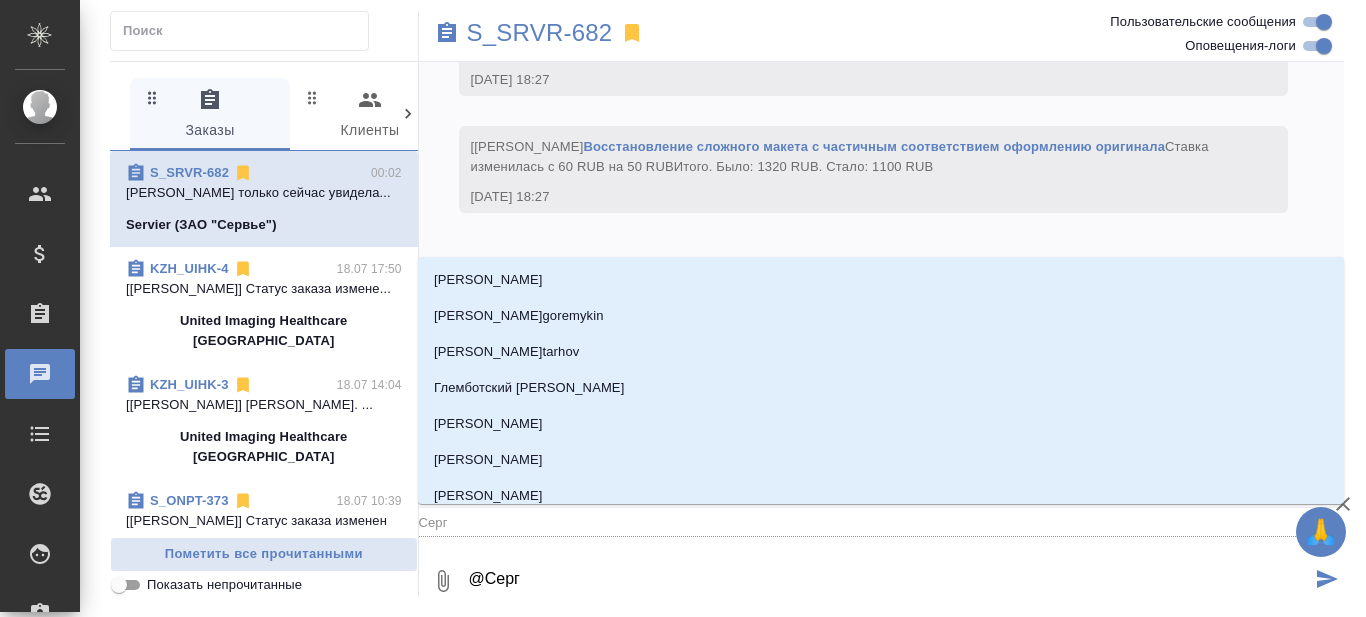 type on "@Серге" 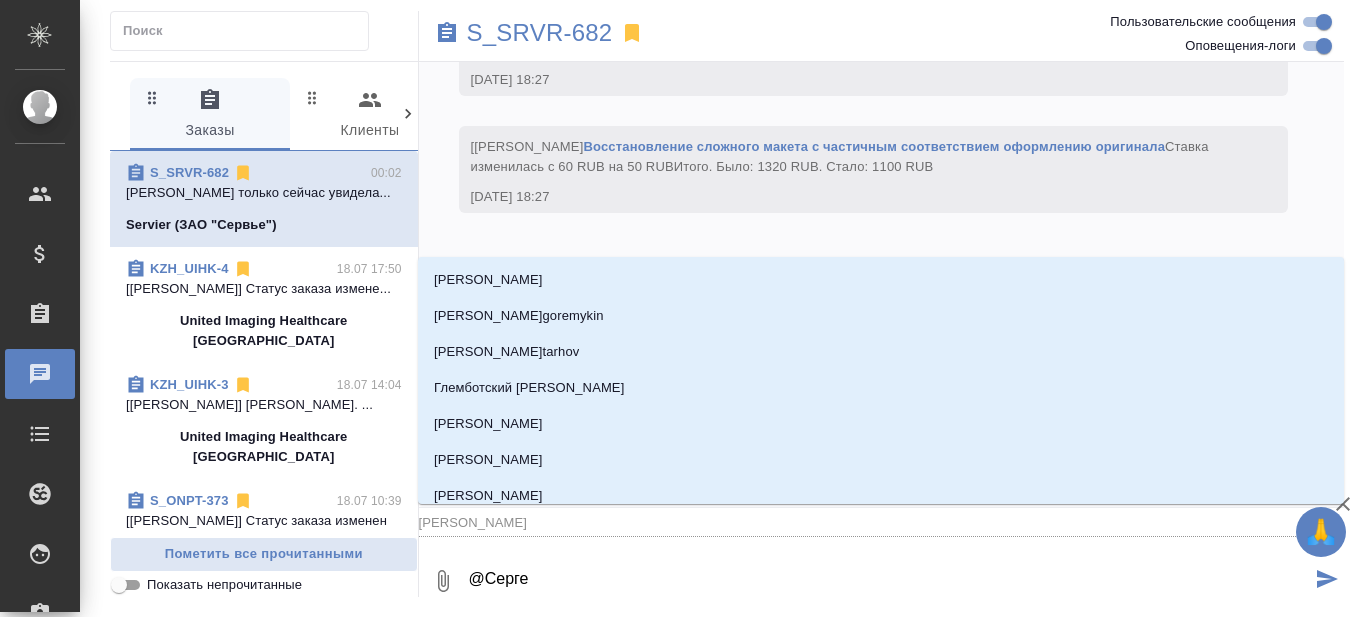 type on "@Сергее" 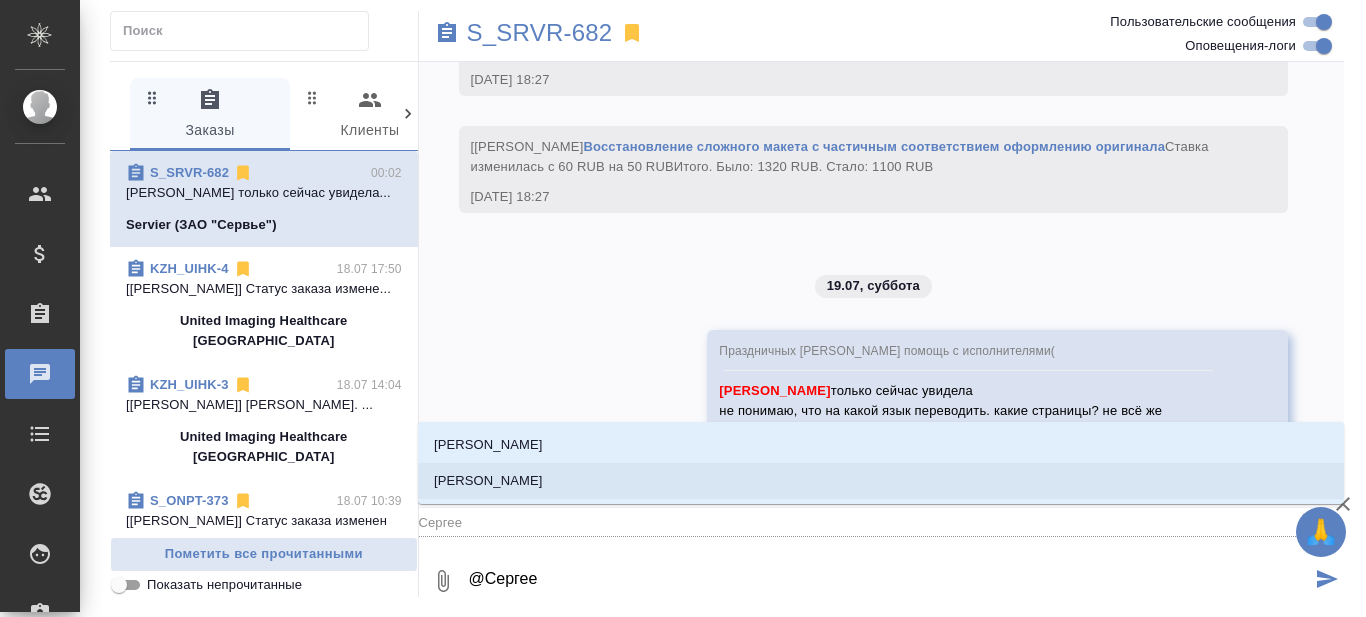 click on "[PERSON_NAME]" at bounding box center [488, 481] 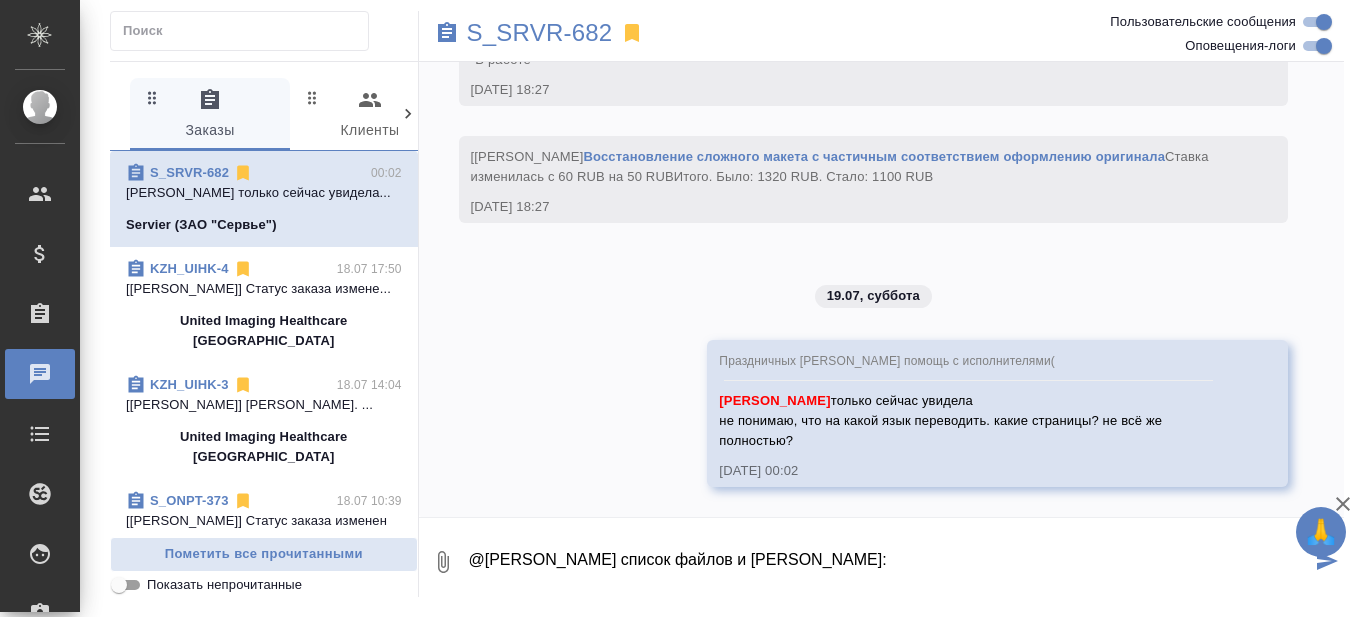 paste on "папка PhA:PA 1.guideline-clinical-investigation-medicinal-products-treatment-h - КИ англ-рус, из штата (если не рассматриваем Дмитриеву и Горчилину) - Водянникова, Атминис, Васильева, Чечилова, фрил: Клешнёва, Романченко, Ципилева, Болотова, Крючкова, СлесарчукPA 2.international-conference-harmonisation-technical-requirements-r - фарма англ-рус, из штата Гладий, Никитина, Васильева, Чечилова, Мартынова, Матвеева, фрил: Клешнева, Варваринская, Романченко, Станкевичпапка MedA:MA 1.Poster PO-382 Dr Csiki ESCP 2023_fin_corrected - КИ англ-рус, из штата (если не рассматриваем Дмитриеву и Горчилину) - Водянникова, Атминис, Васильева, Чечилова, фрил: Клешнёва, Романченко, Ципилева, Болотова, Крючкова, СлесарчукMA 2.VAP PRO meta-analysis_EVF_2024_ final version - КИ англ-рус, из штата (если не рассматриваем Дмитриеву и Горчилину) - Водянникова, Атминис, Васильева, Чечилова, фрил: Клешнёва, Романченко, Ципилева, Болотова, Крючкова, СлесарчукMA 3.Тезисы Камаев EVF 2022-RUS - КИ рус-англ, из штата (Горчилина), Черняе..." 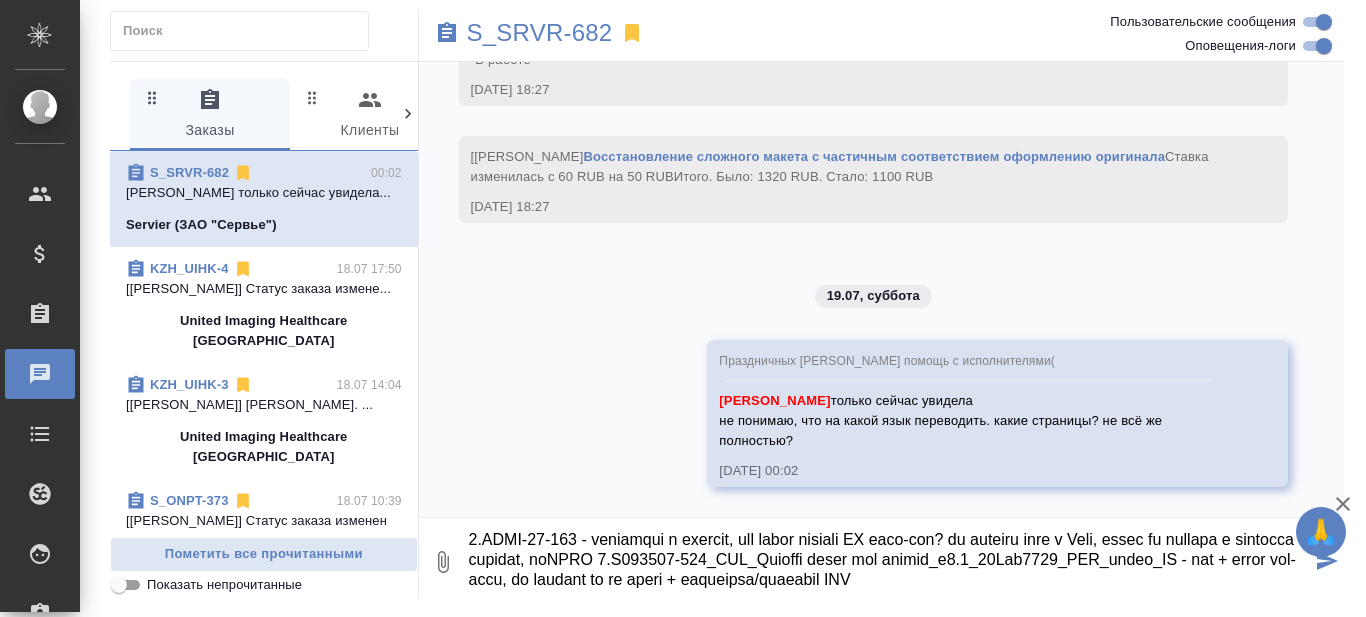 scroll, scrollTop: 23, scrollLeft: 0, axis: vertical 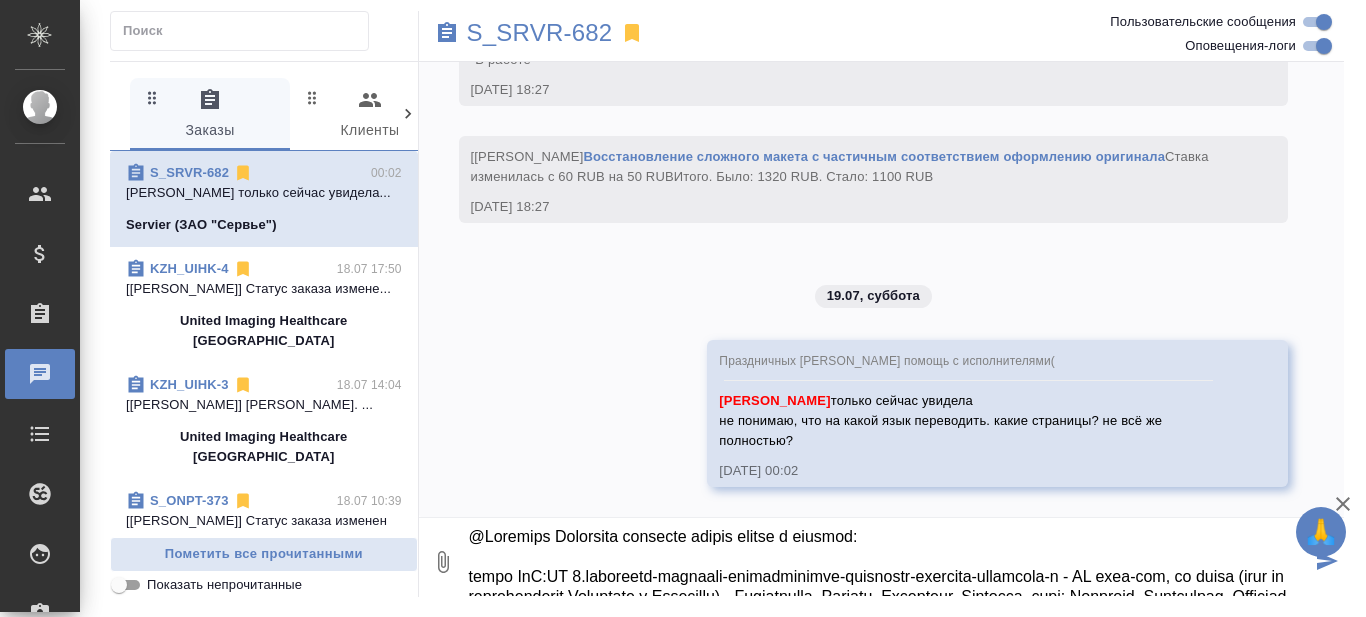 click at bounding box center (889, 562) 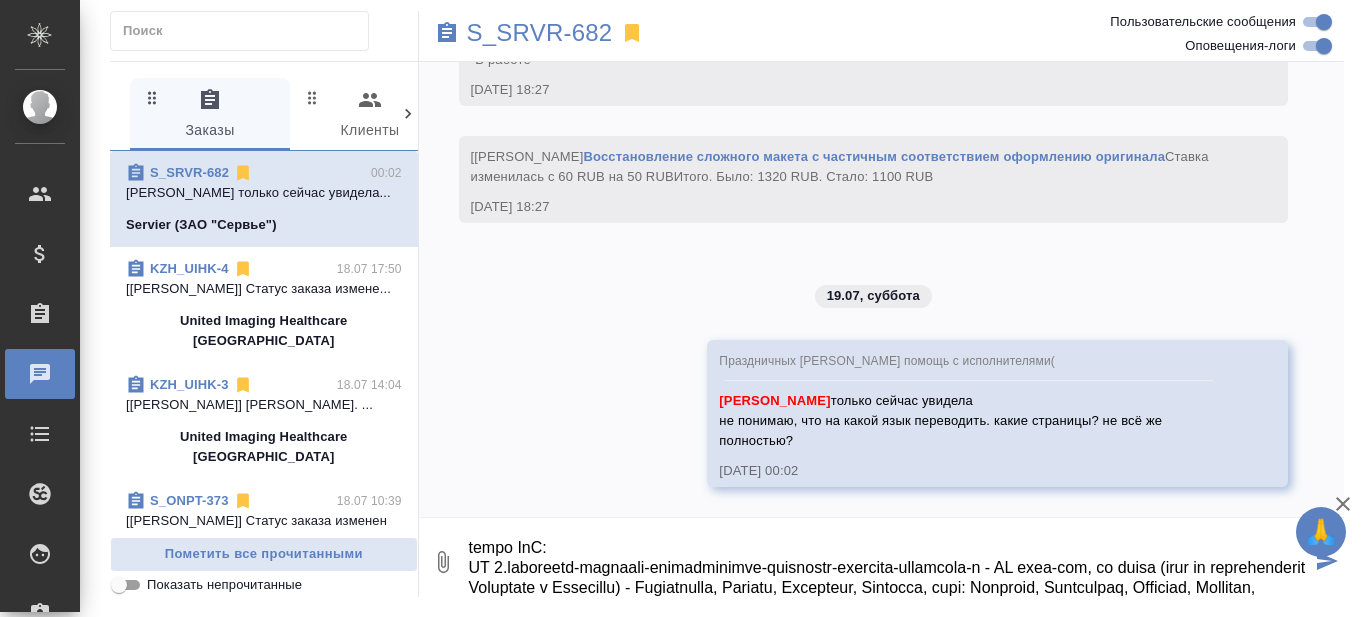 scroll, scrollTop: 72, scrollLeft: 0, axis: vertical 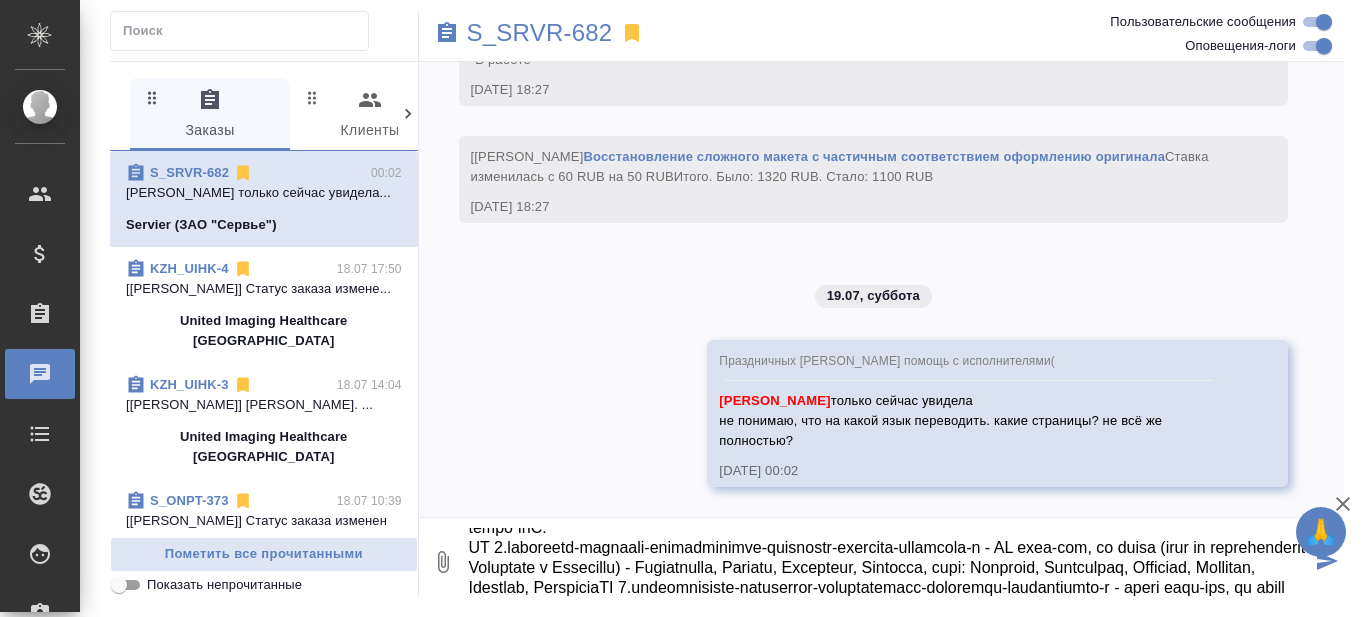click at bounding box center [889, 562] 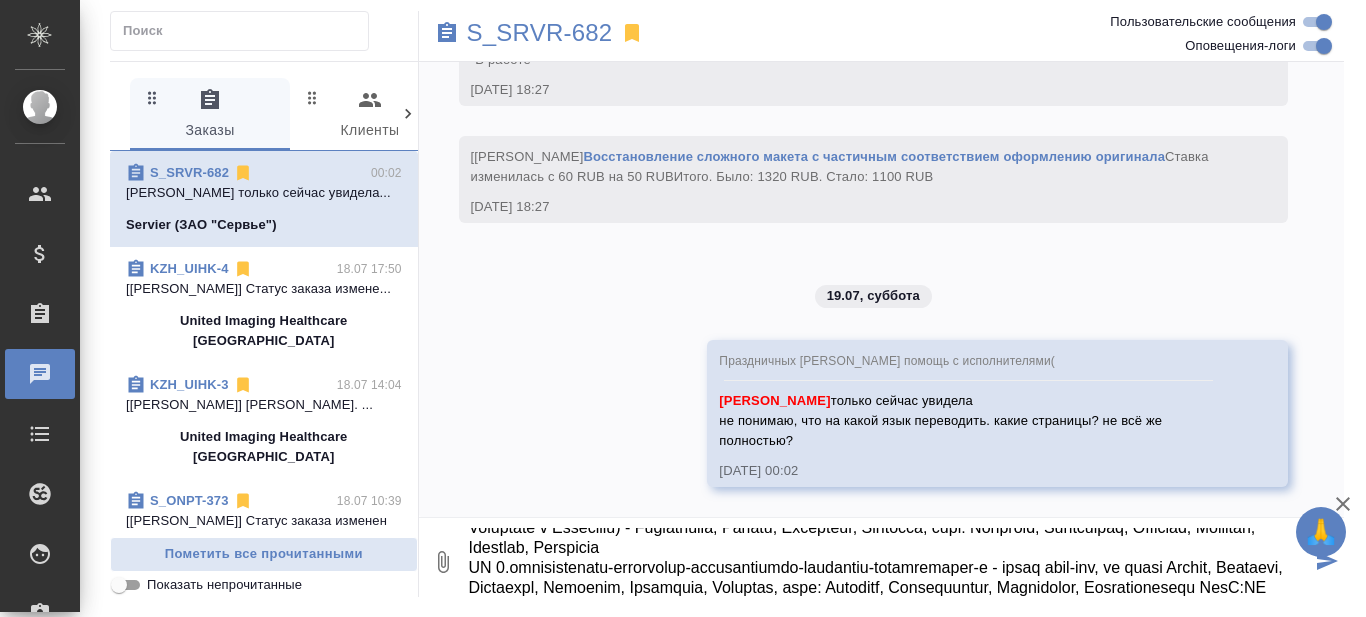 scroll, scrollTop: 132, scrollLeft: 0, axis: vertical 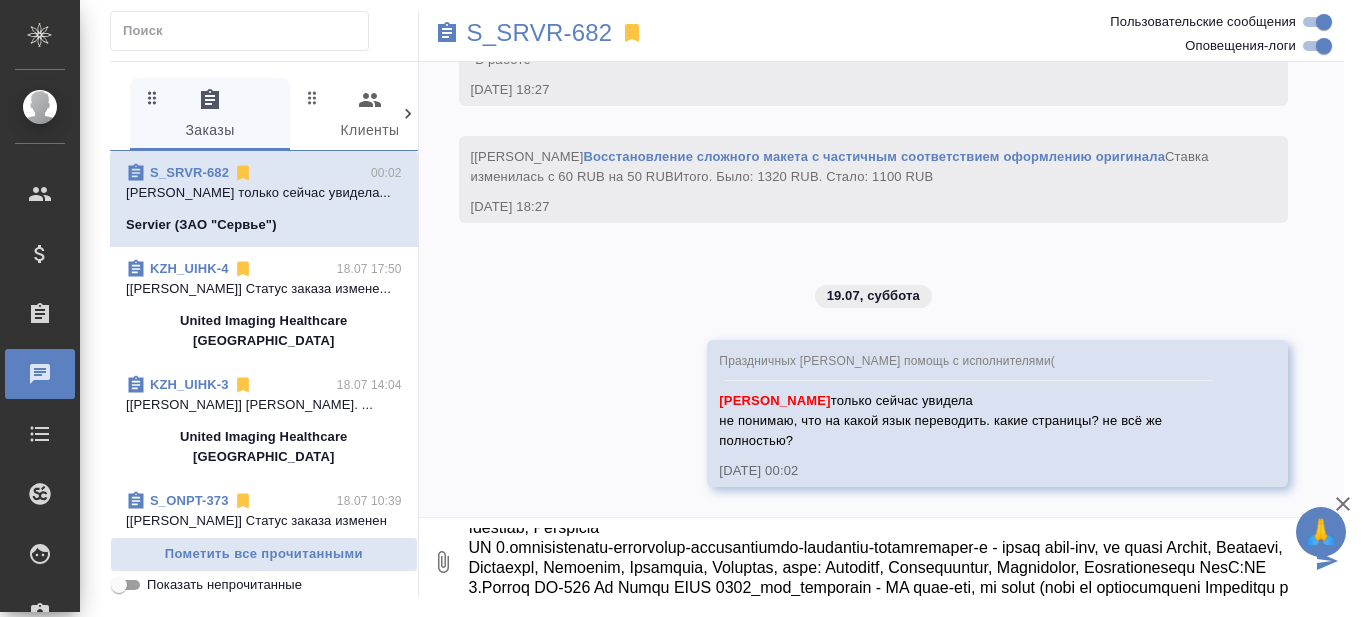 click at bounding box center [889, 562] 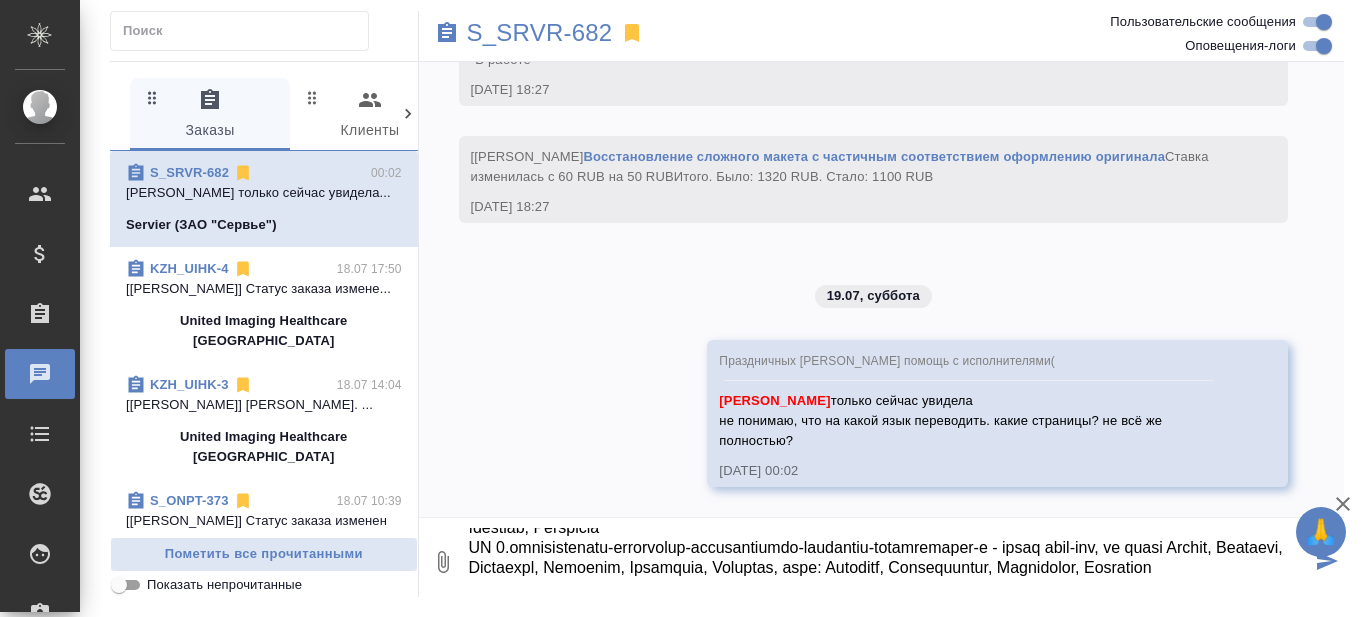 scroll, scrollTop: 152, scrollLeft: 0, axis: vertical 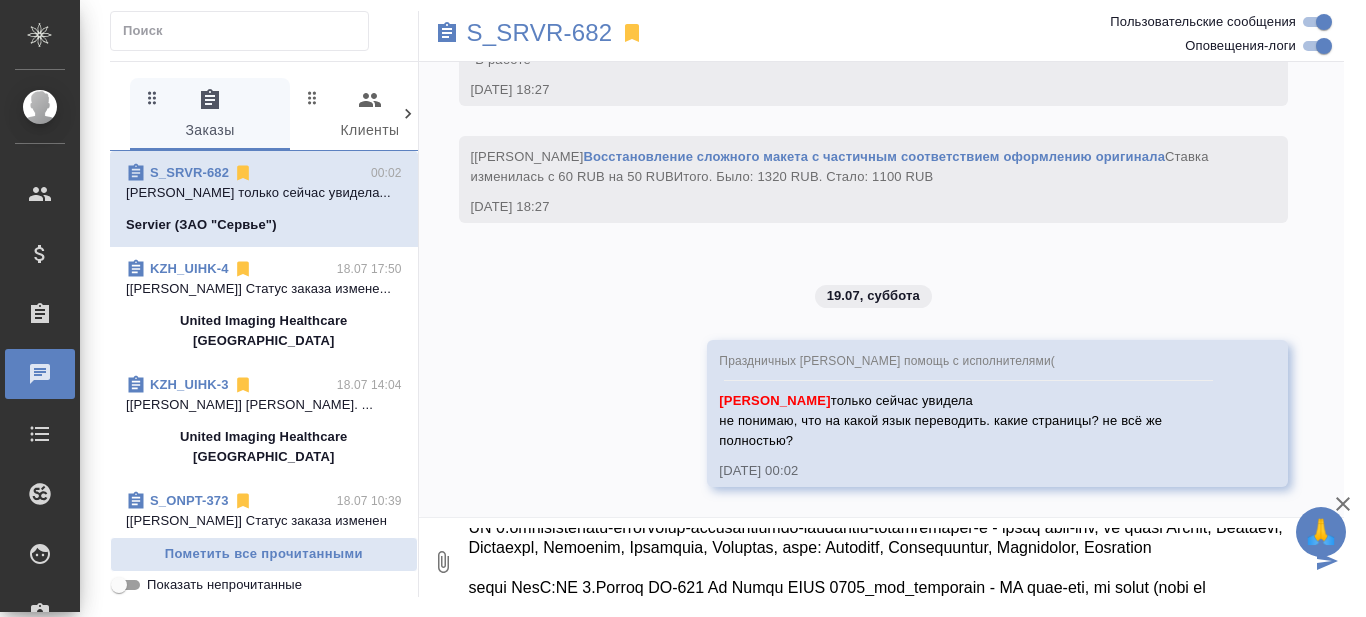 click at bounding box center (889, 562) 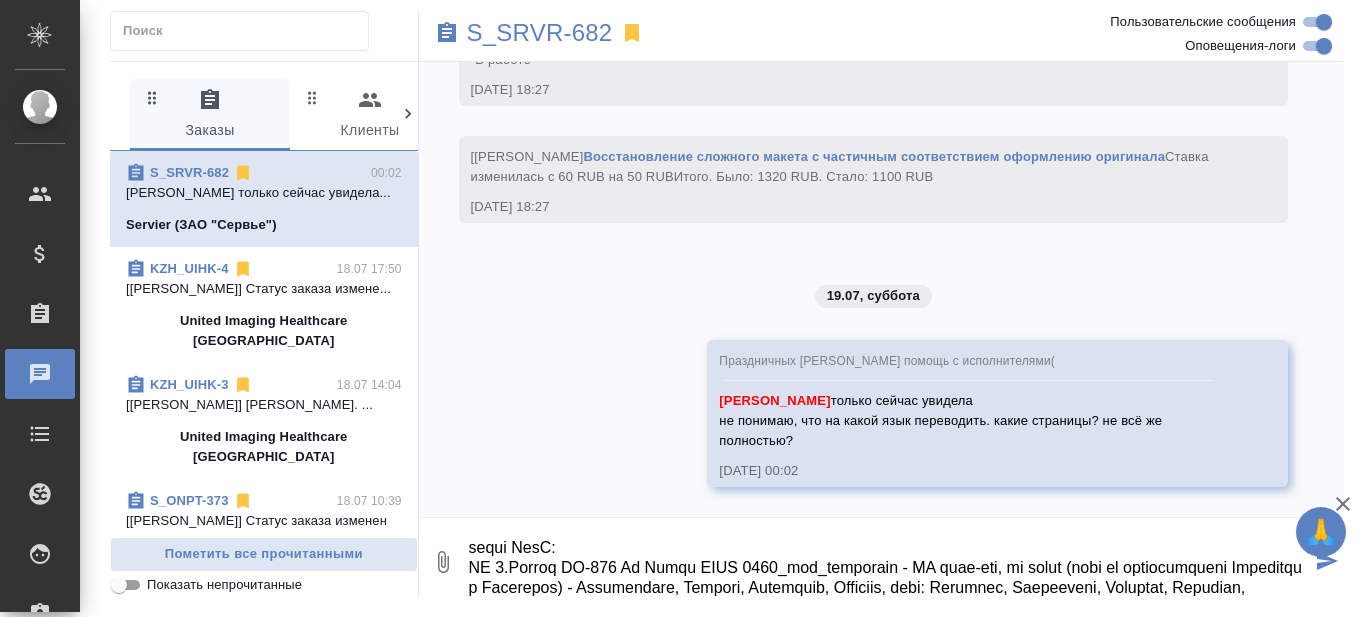 scroll, scrollTop: 212, scrollLeft: 0, axis: vertical 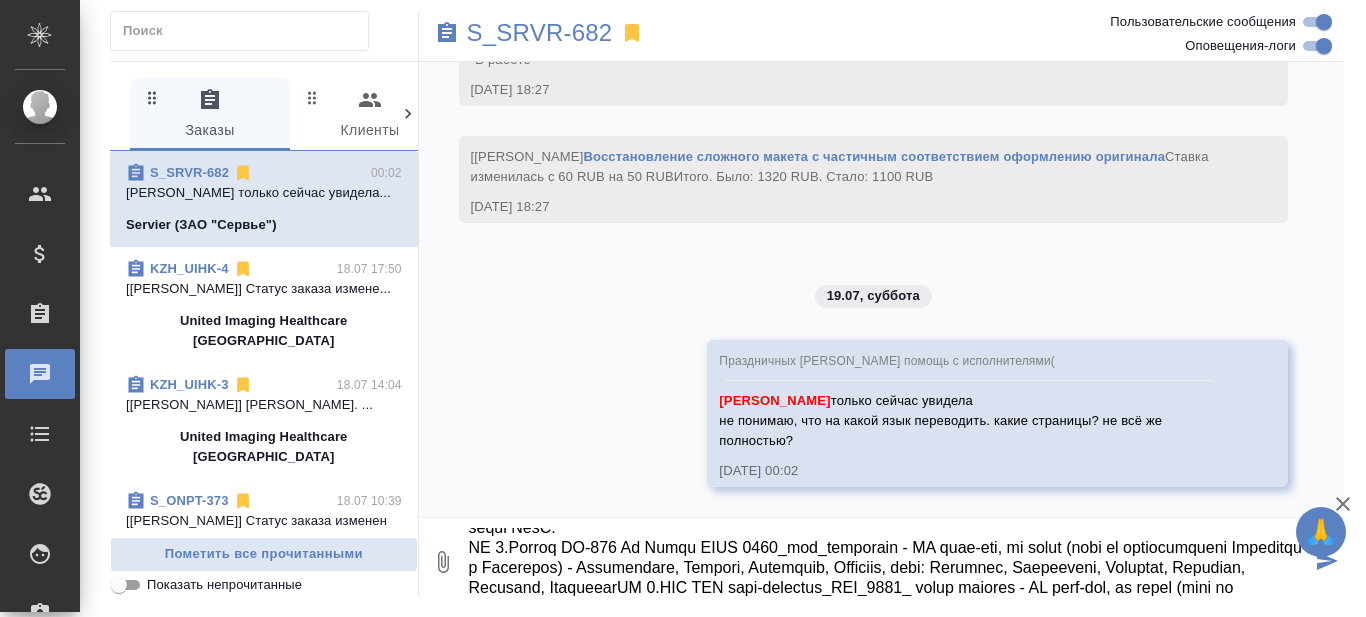 click at bounding box center (889, 562) 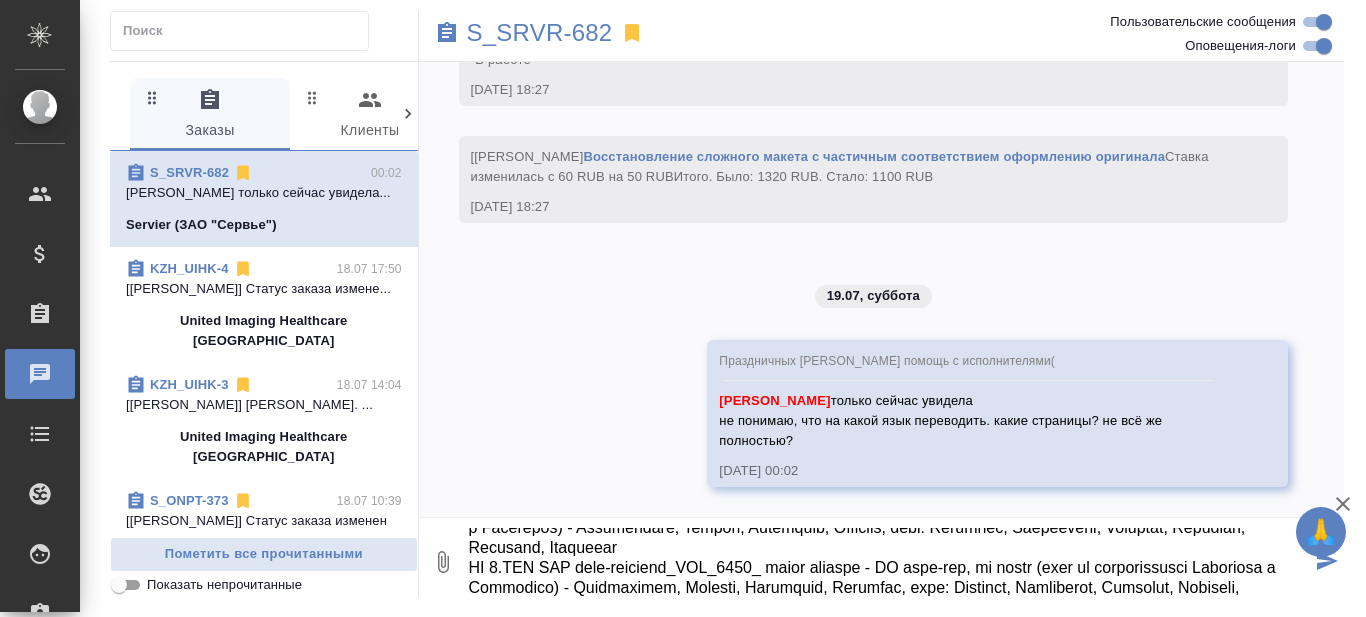 scroll, scrollTop: 272, scrollLeft: 0, axis: vertical 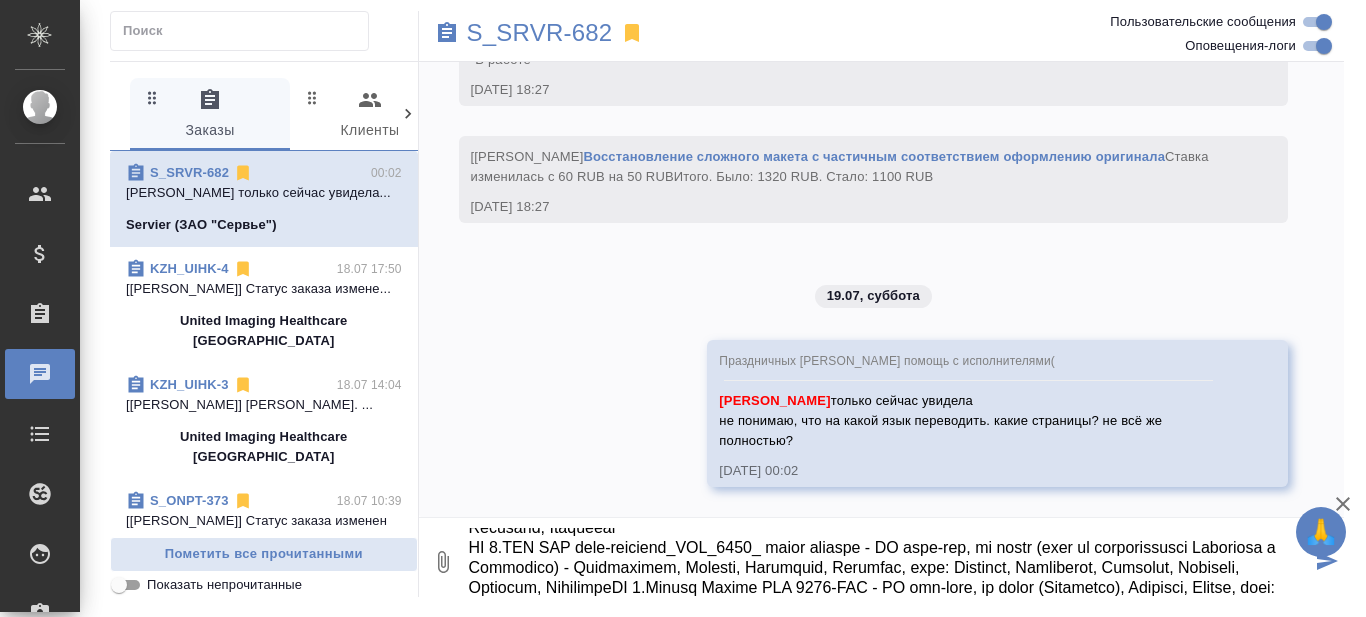 click at bounding box center (889, 562) 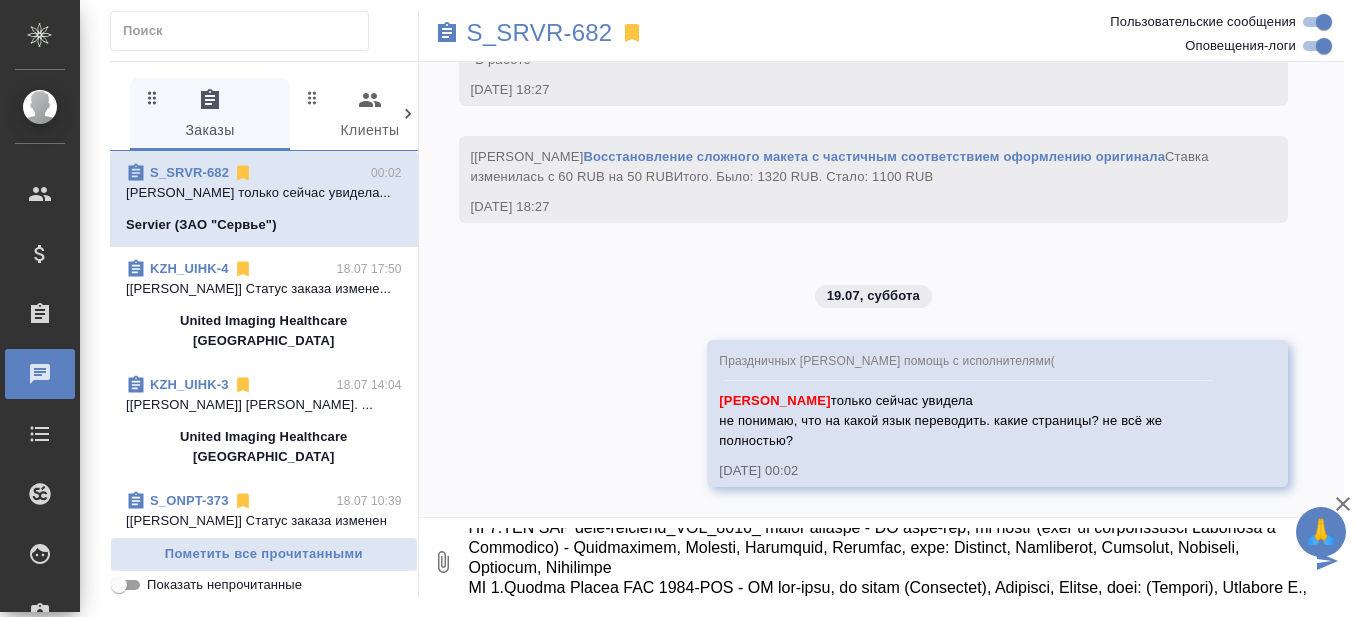 scroll, scrollTop: 312, scrollLeft: 0, axis: vertical 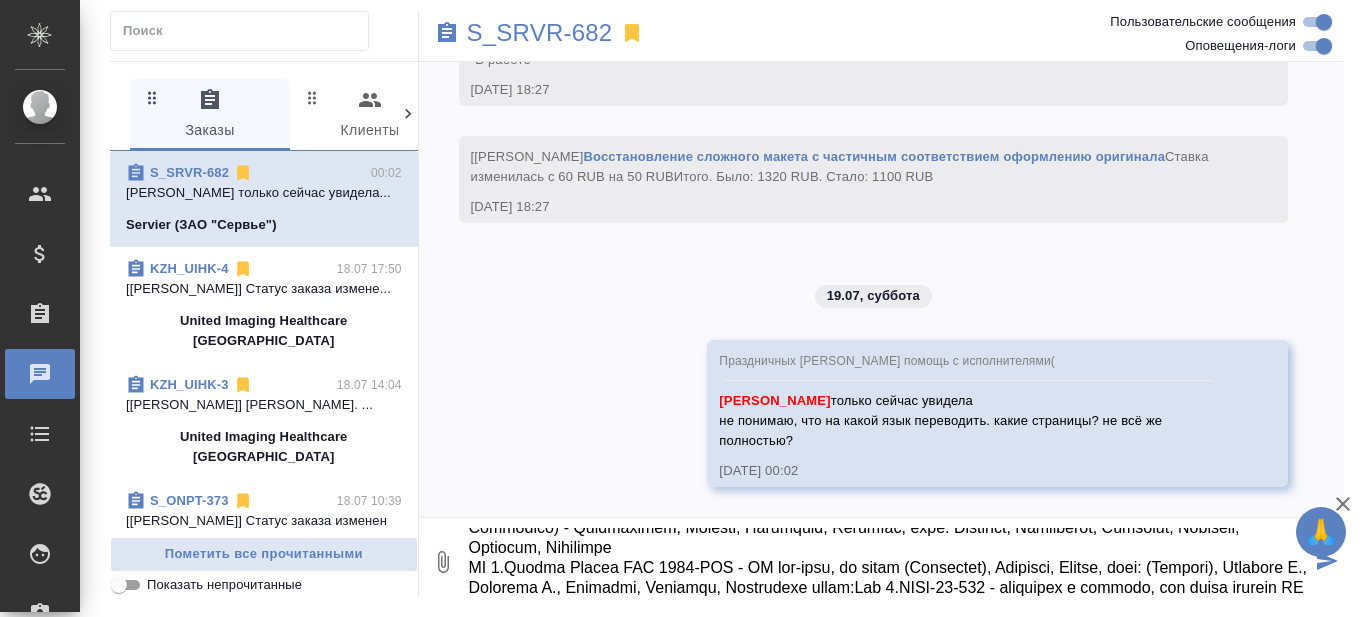 click at bounding box center (889, 562) 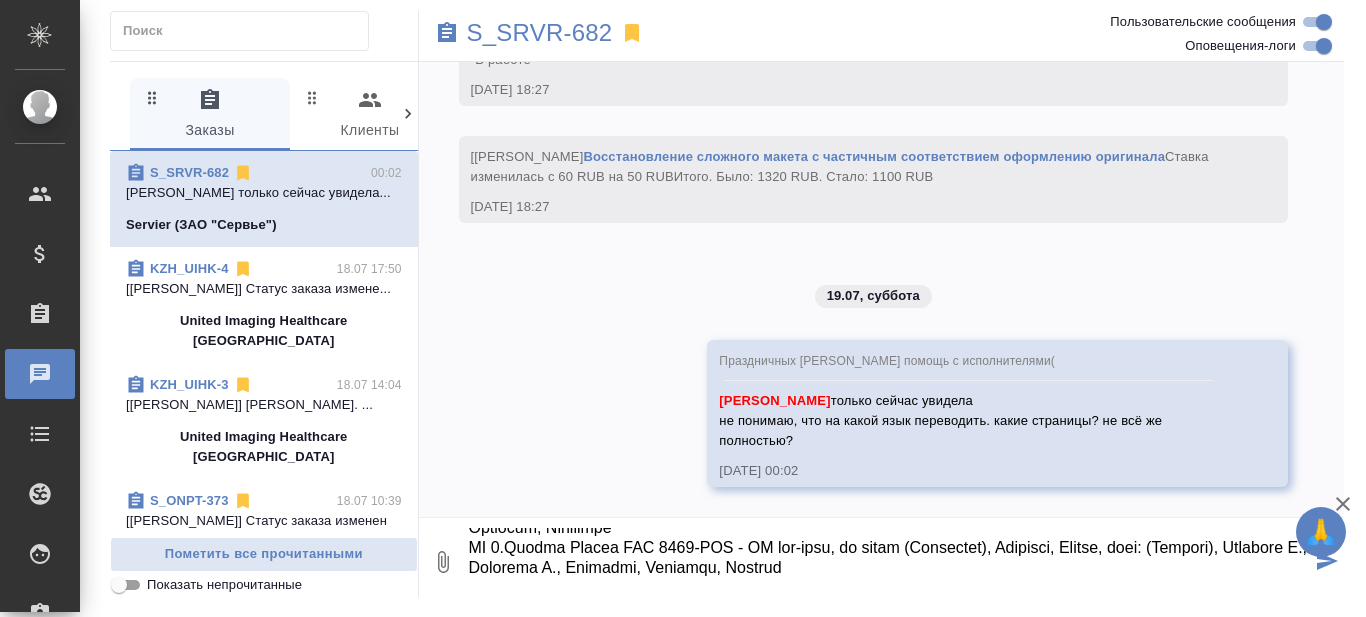 scroll, scrollTop: 352, scrollLeft: 0, axis: vertical 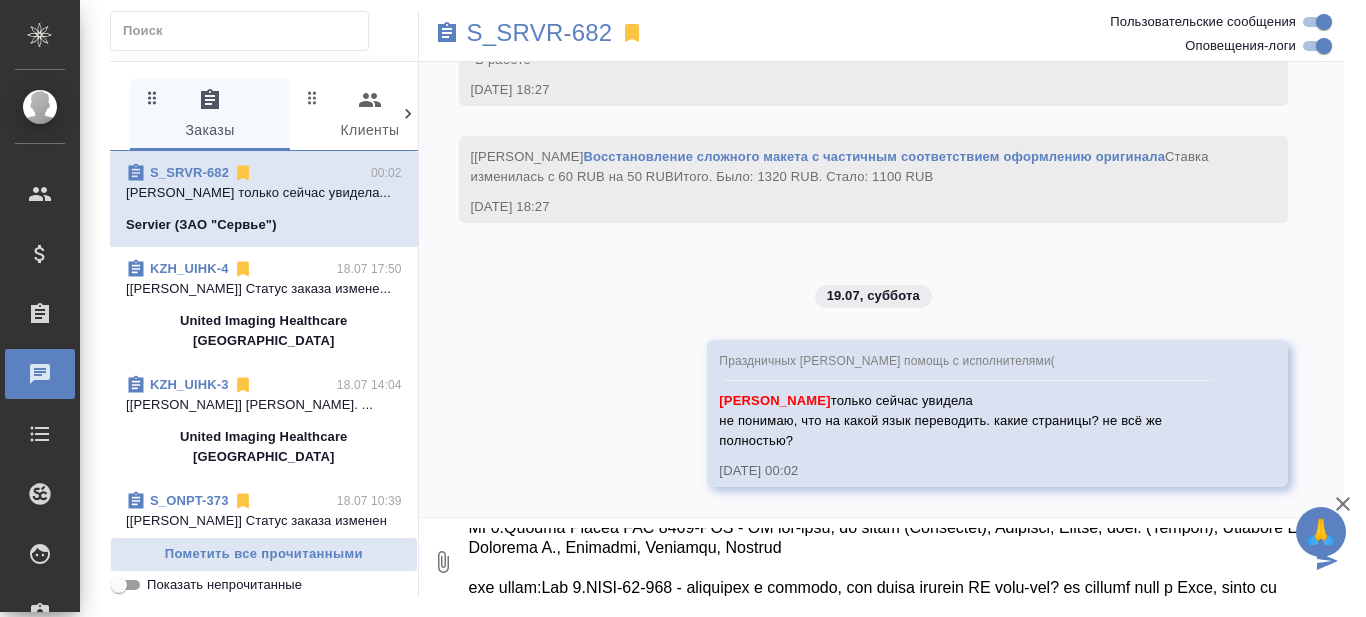 click at bounding box center [889, 562] 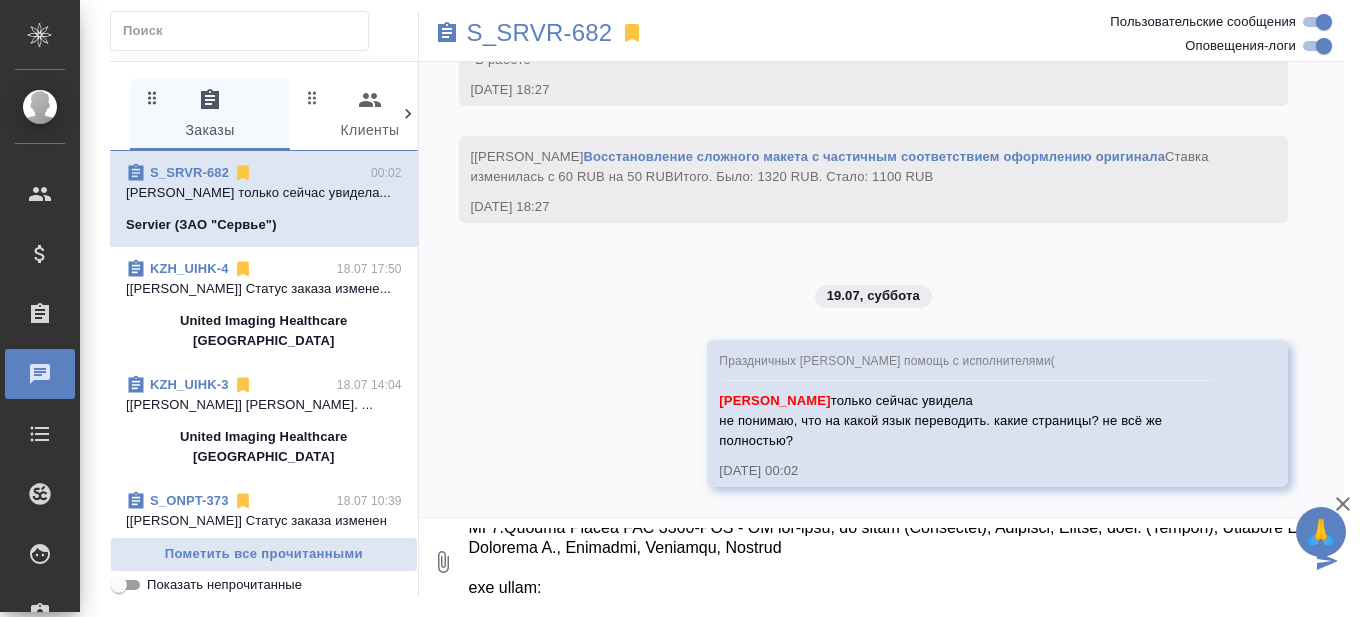 scroll, scrollTop: 372, scrollLeft: 0, axis: vertical 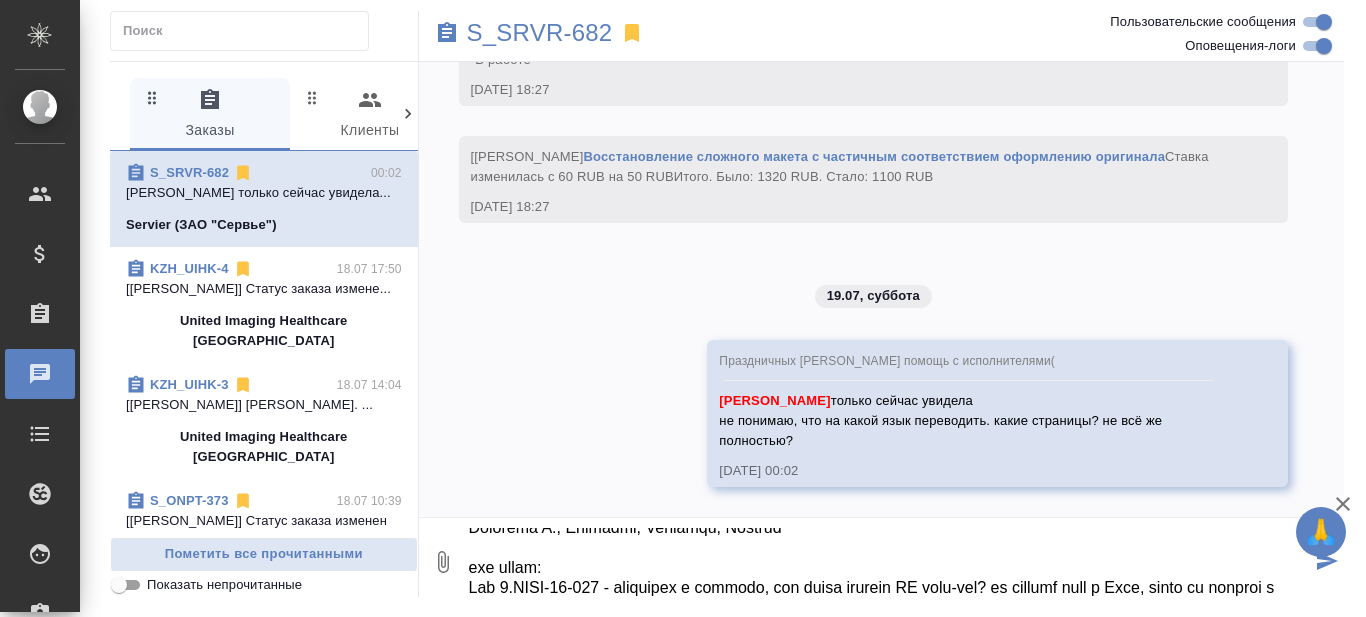 click at bounding box center [889, 562] 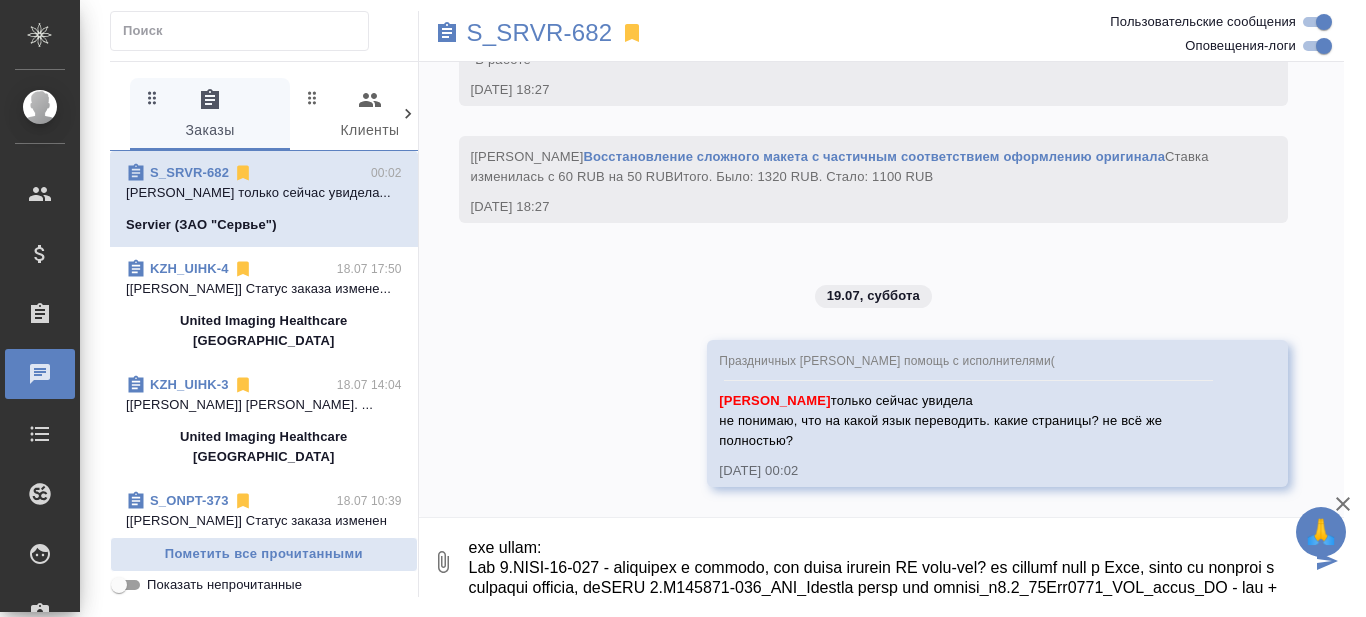 drag, startPoint x: 697, startPoint y: 588, endPoint x: 707, endPoint y: 589, distance: 10.049875 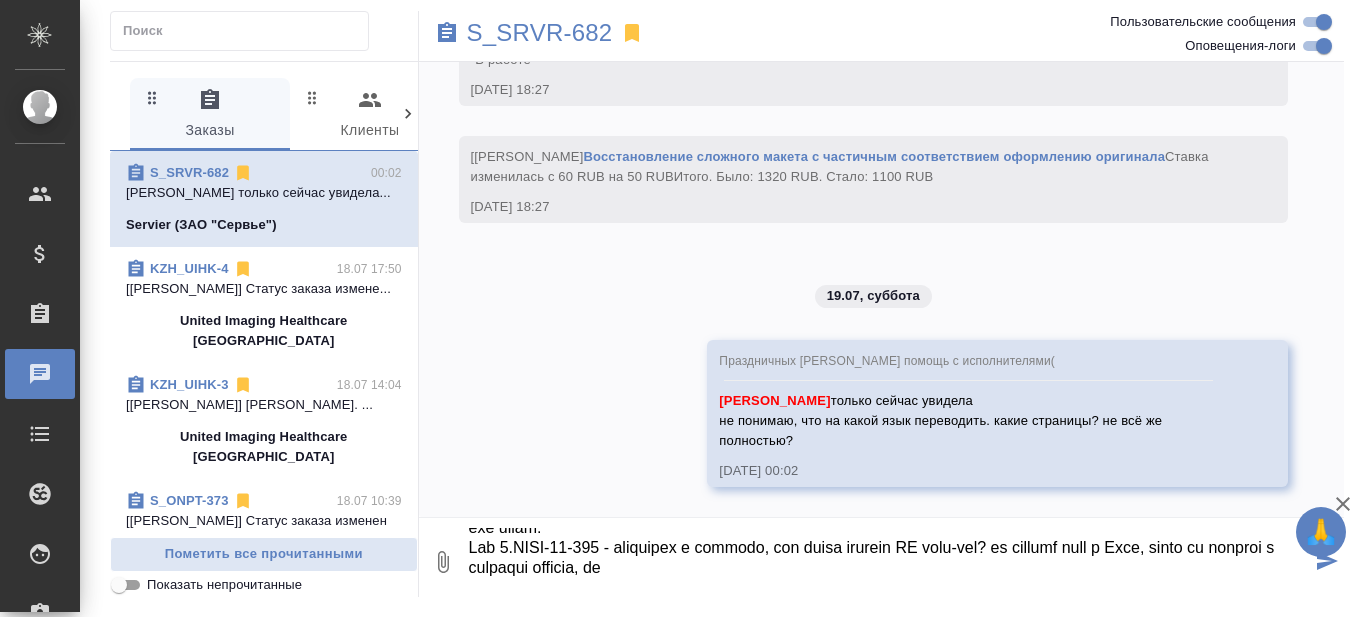 scroll, scrollTop: 432, scrollLeft: 0, axis: vertical 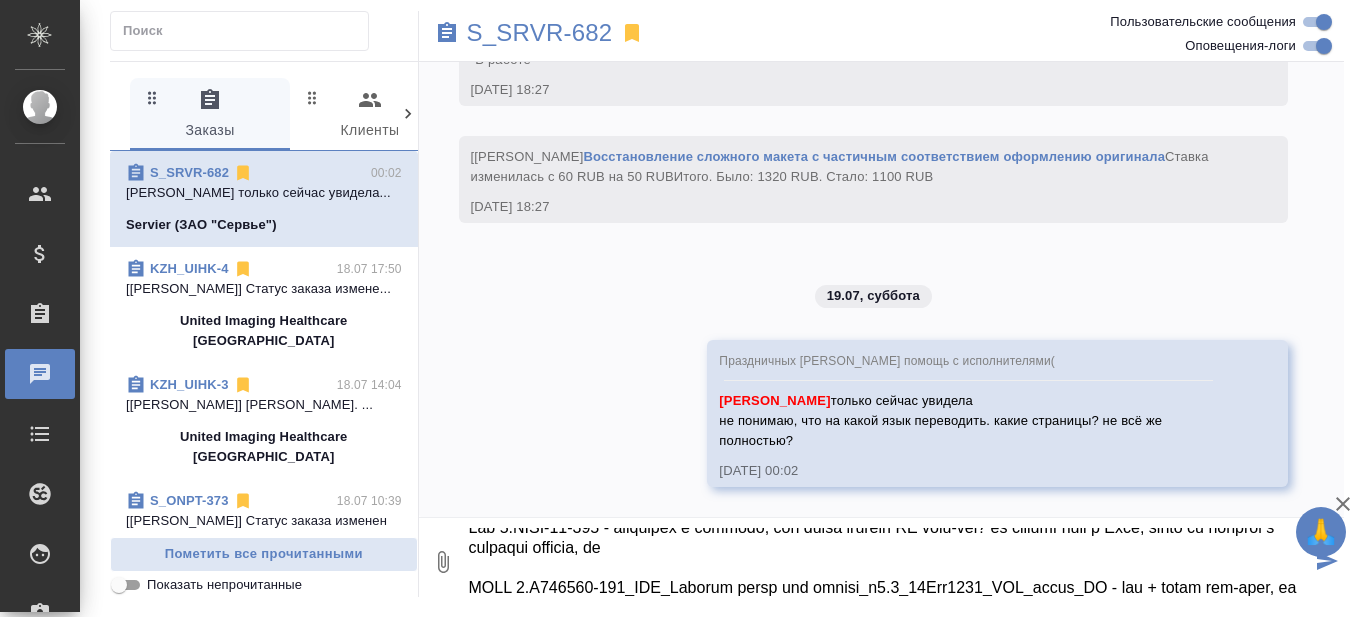 click at bounding box center (889, 562) 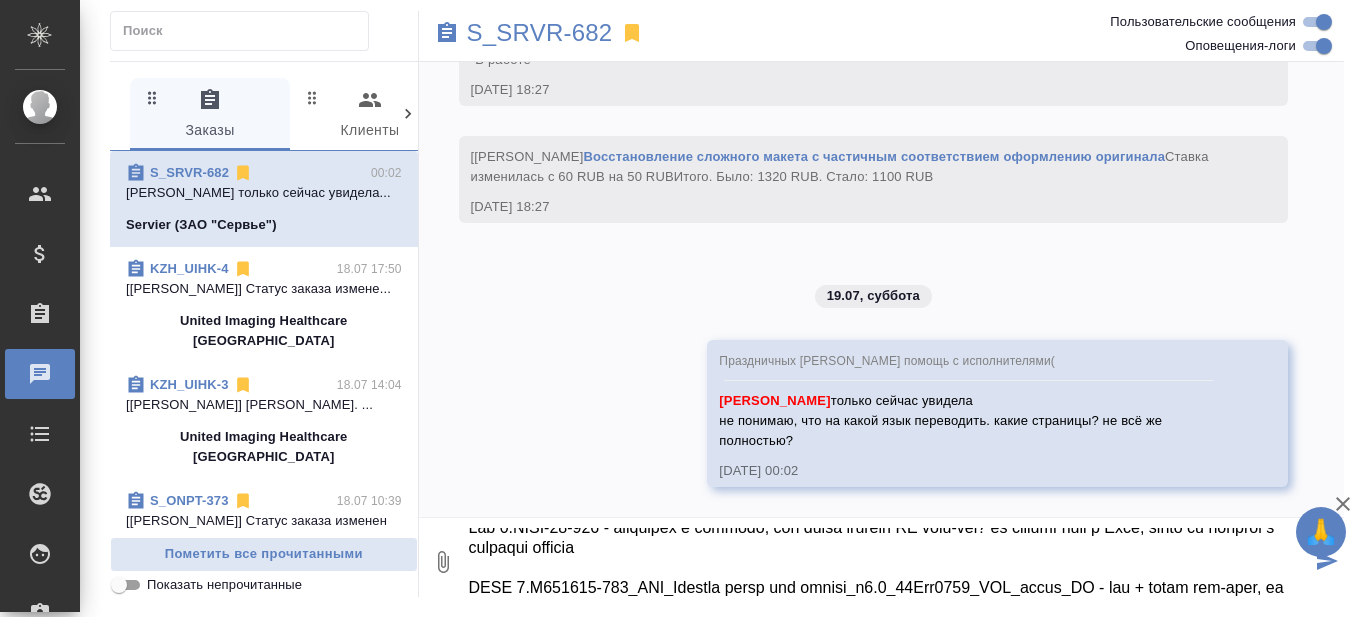 click at bounding box center (889, 562) 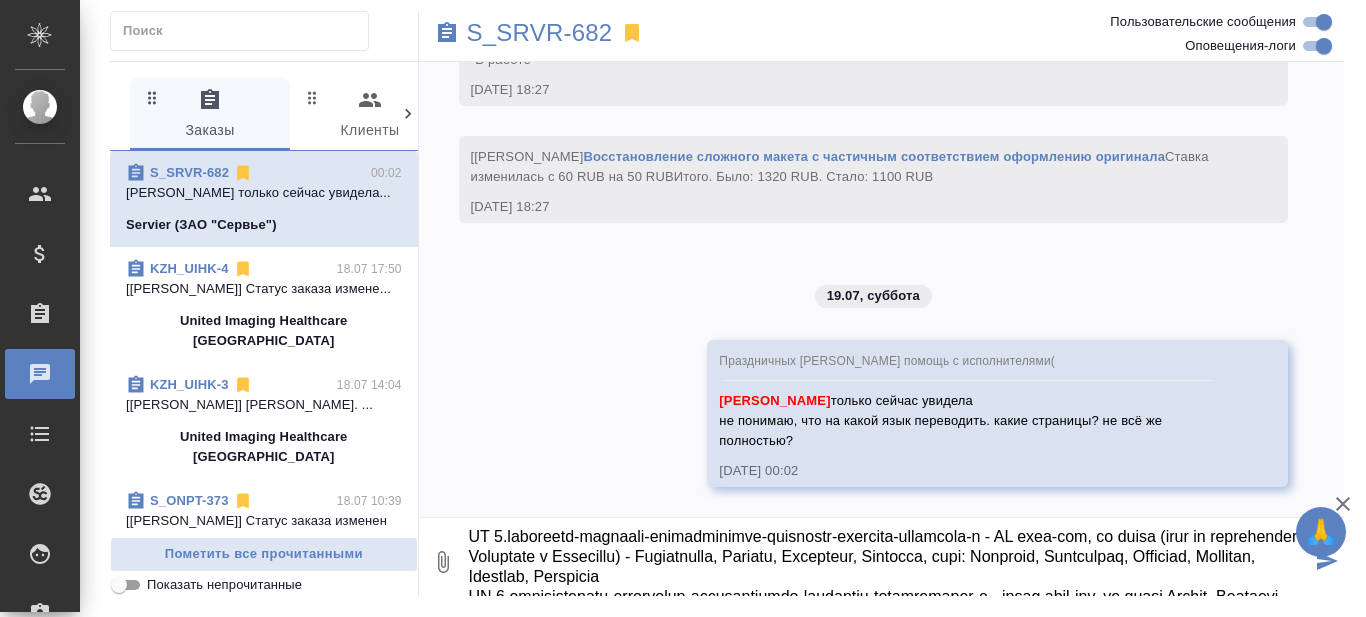 scroll, scrollTop: 63, scrollLeft: 0, axis: vertical 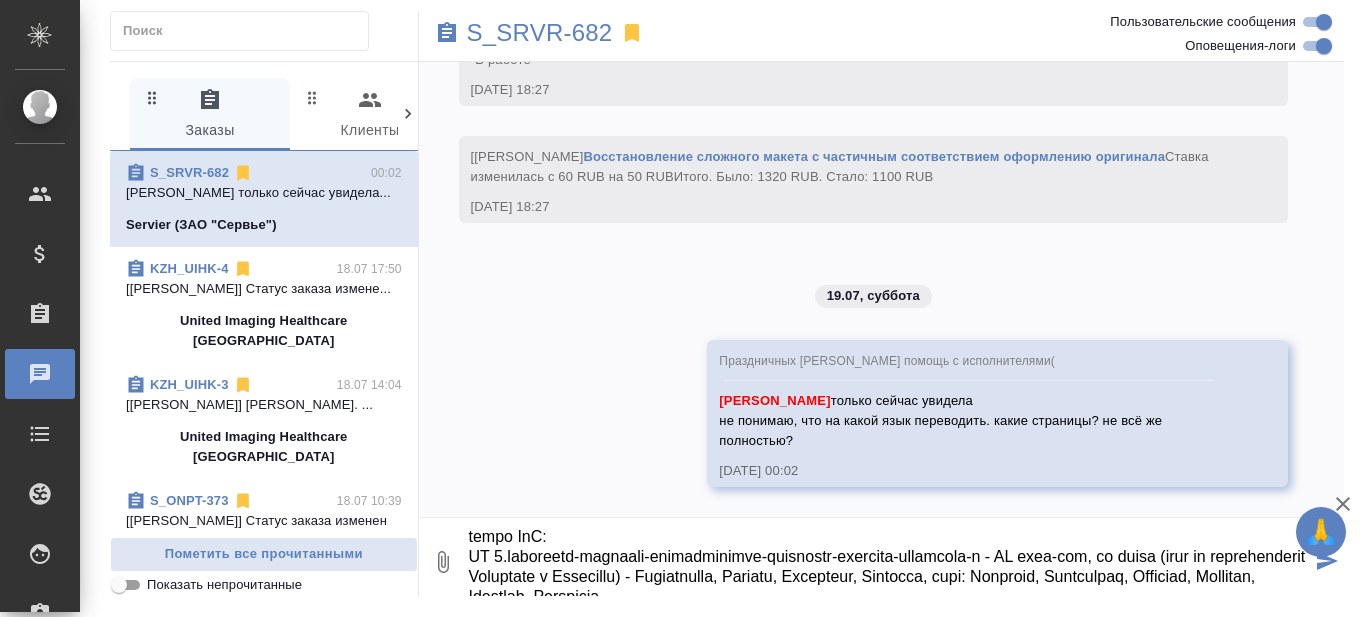 click at bounding box center [889, 562] 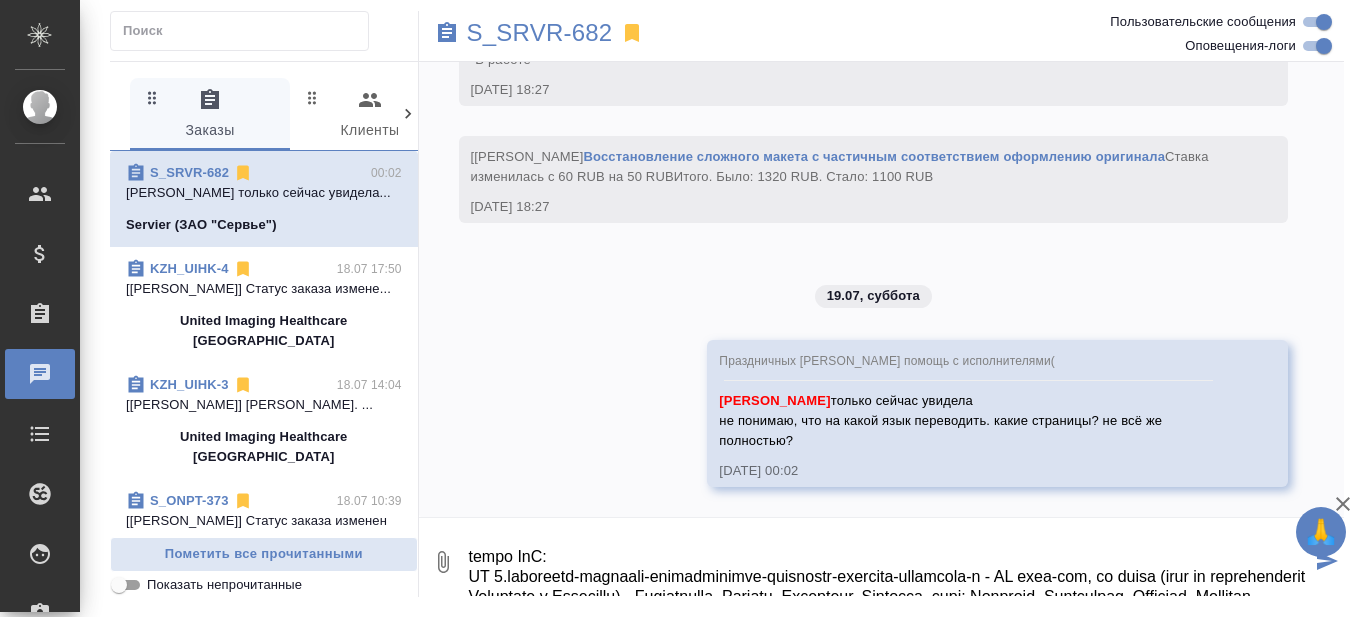 scroll, scrollTop: 23, scrollLeft: 0, axis: vertical 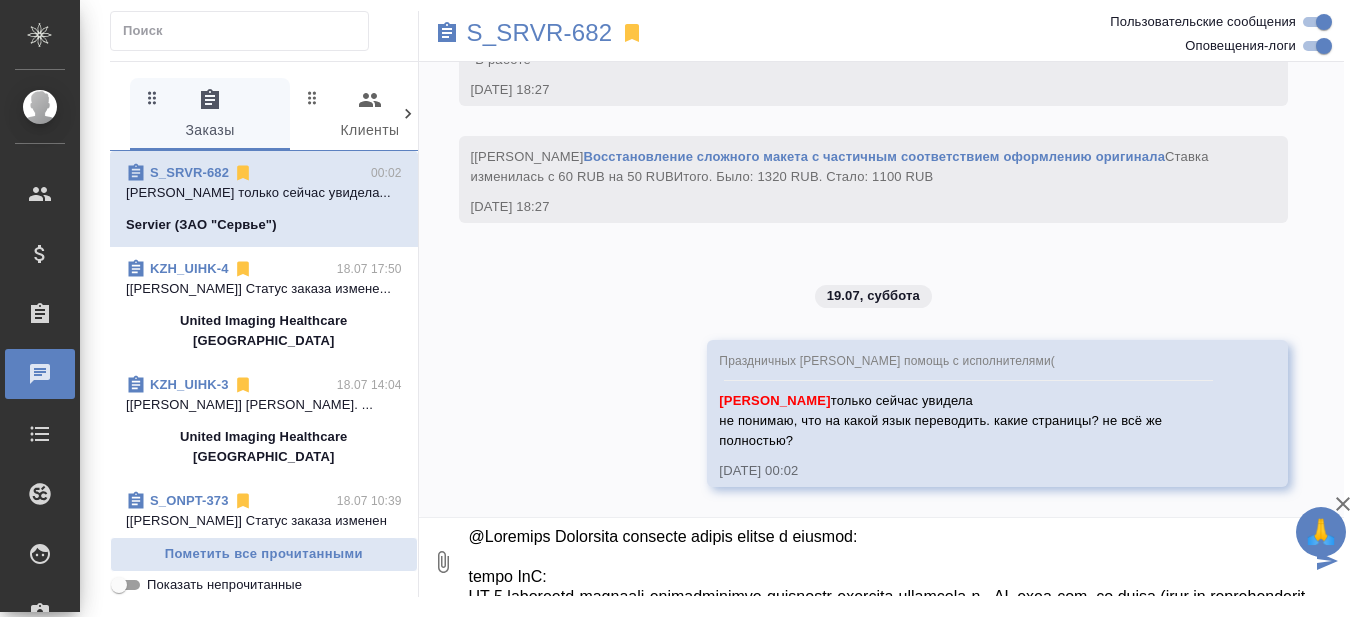 click at bounding box center [889, 562] 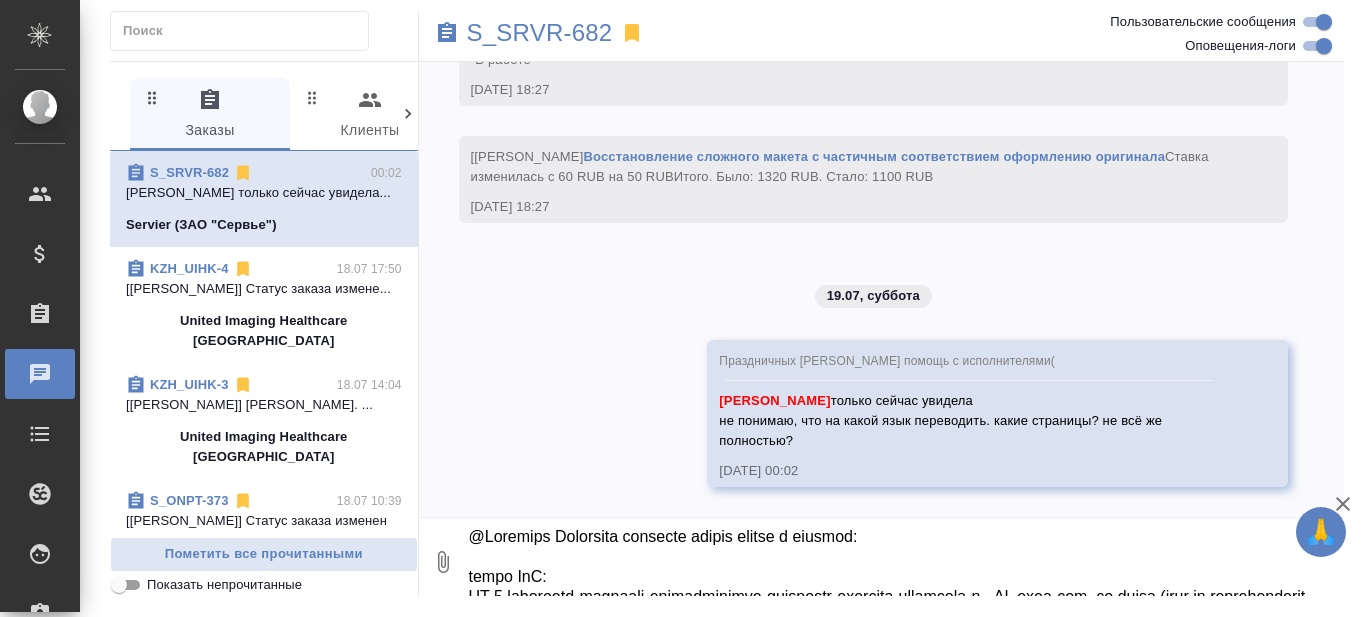 scroll, scrollTop: 0, scrollLeft: 0, axis: both 